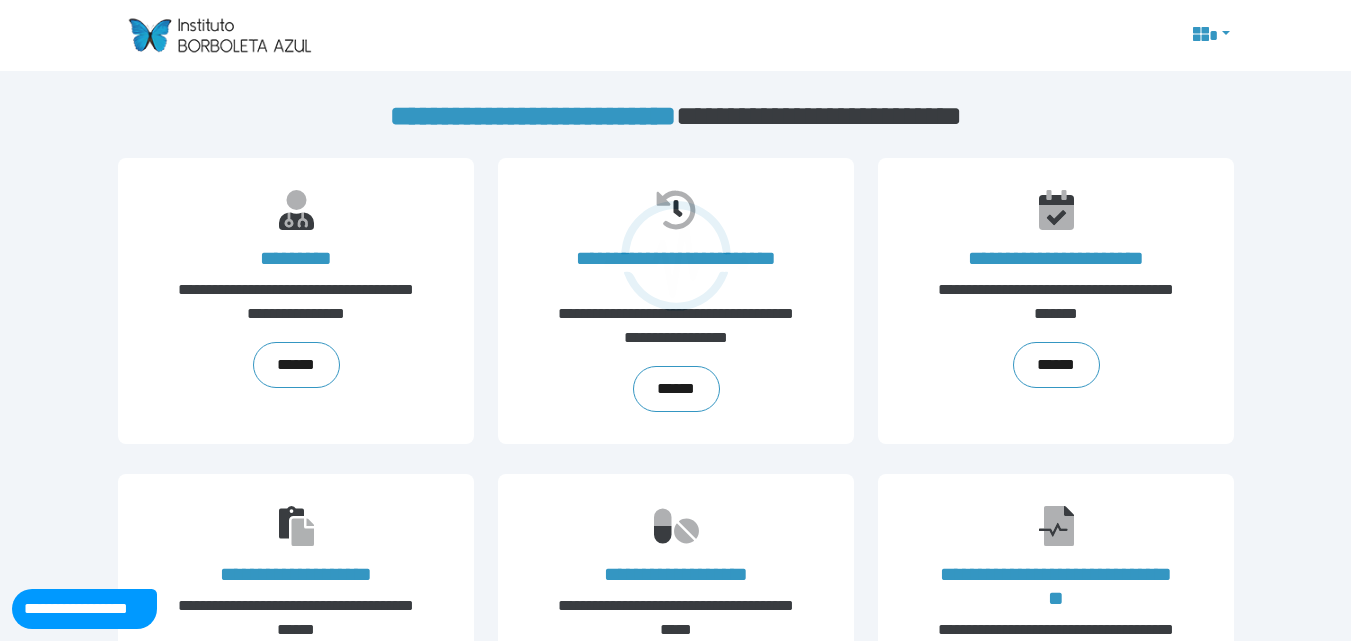 scroll, scrollTop: 0, scrollLeft: 0, axis: both 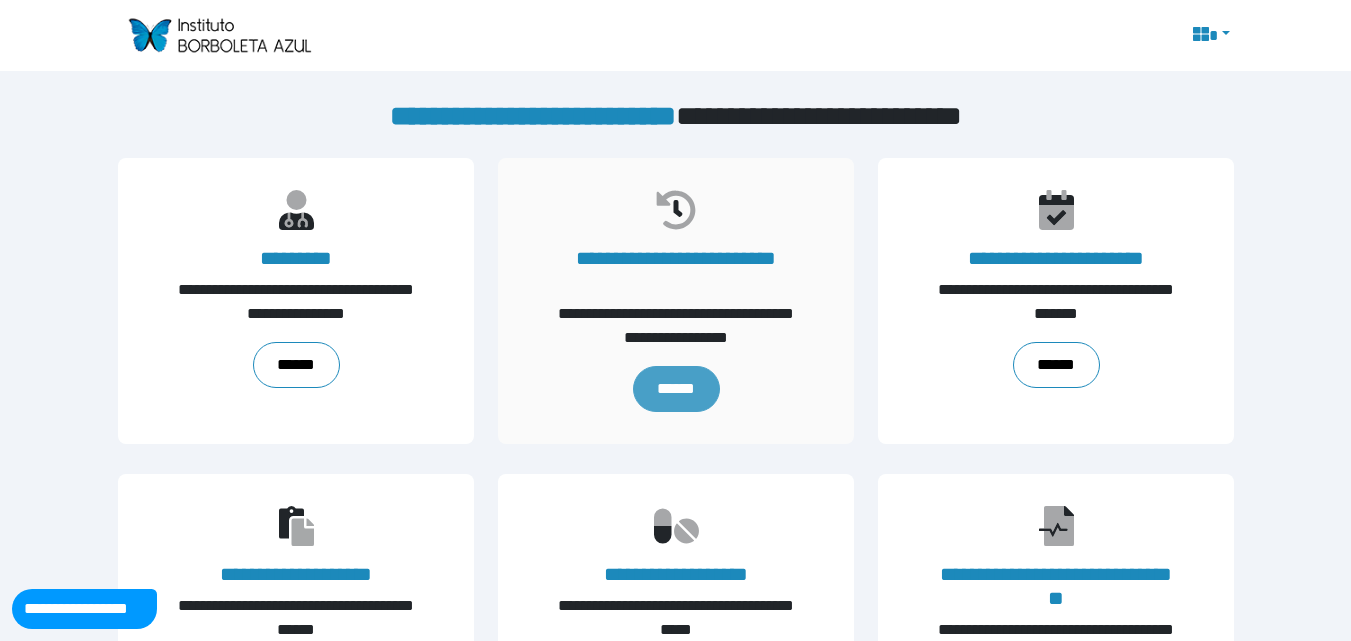 click on "******" at bounding box center (675, 389) 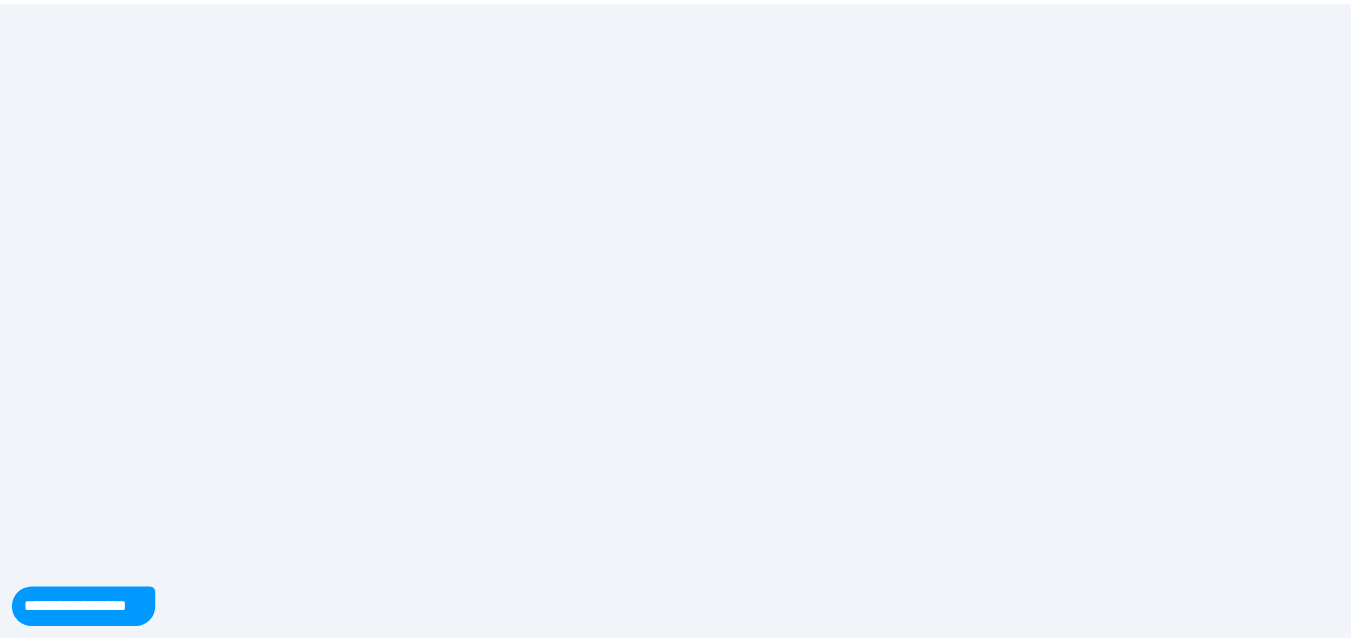 scroll, scrollTop: 0, scrollLeft: 0, axis: both 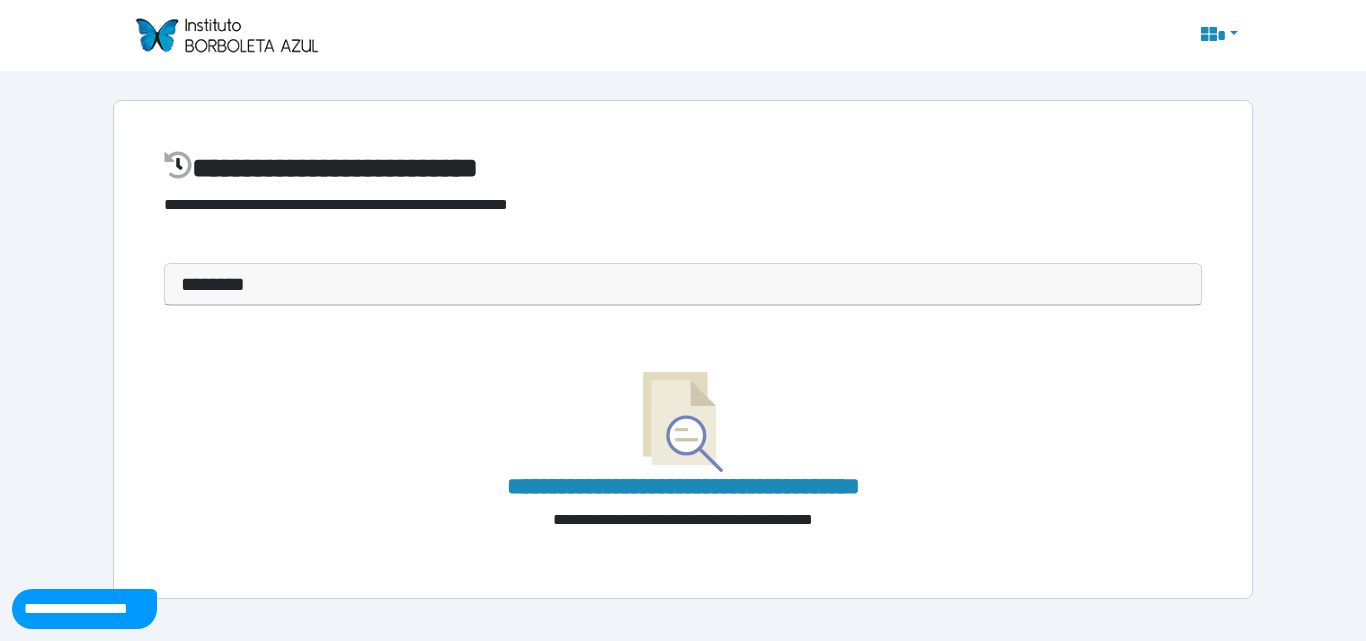 click on "**********" at bounding box center (683, 309) 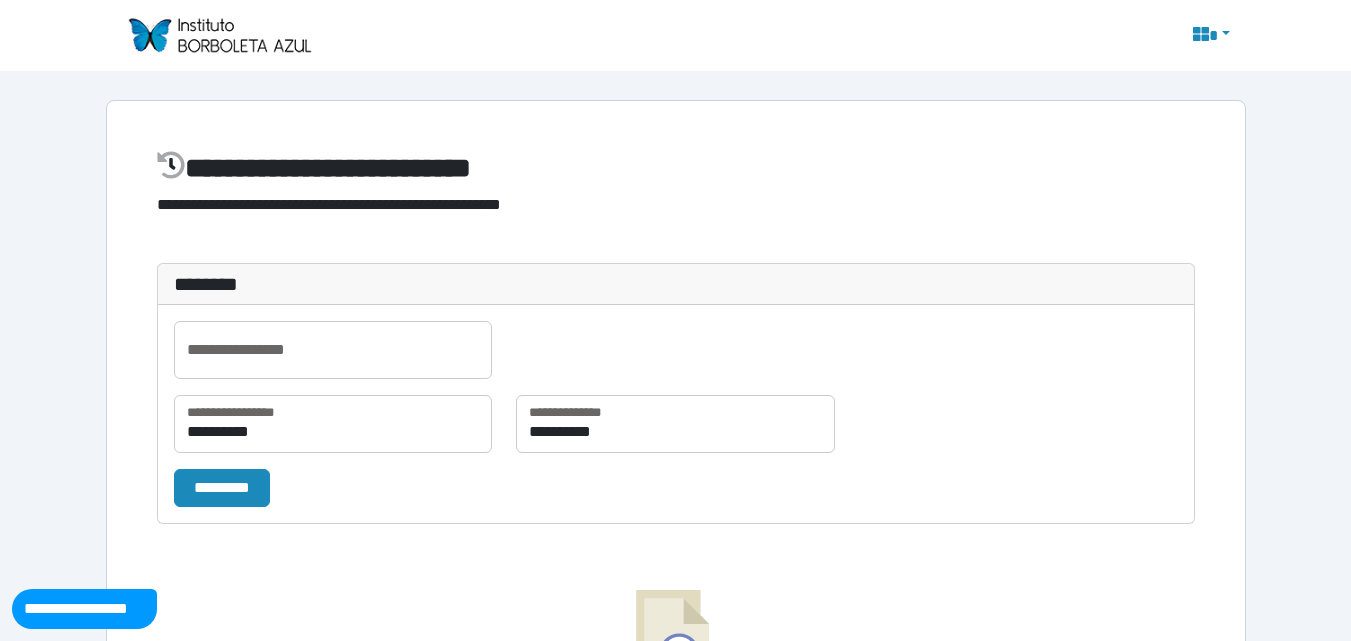 click on "**********" at bounding box center (676, 192) 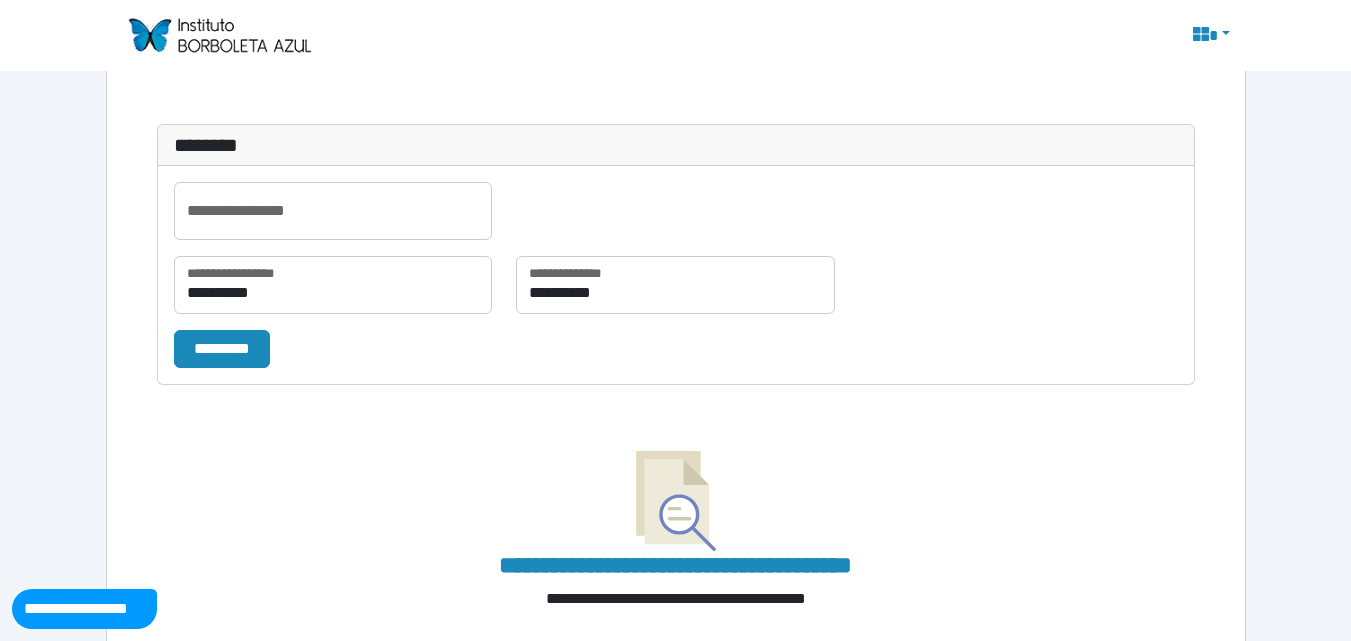 scroll, scrollTop: 196, scrollLeft: 0, axis: vertical 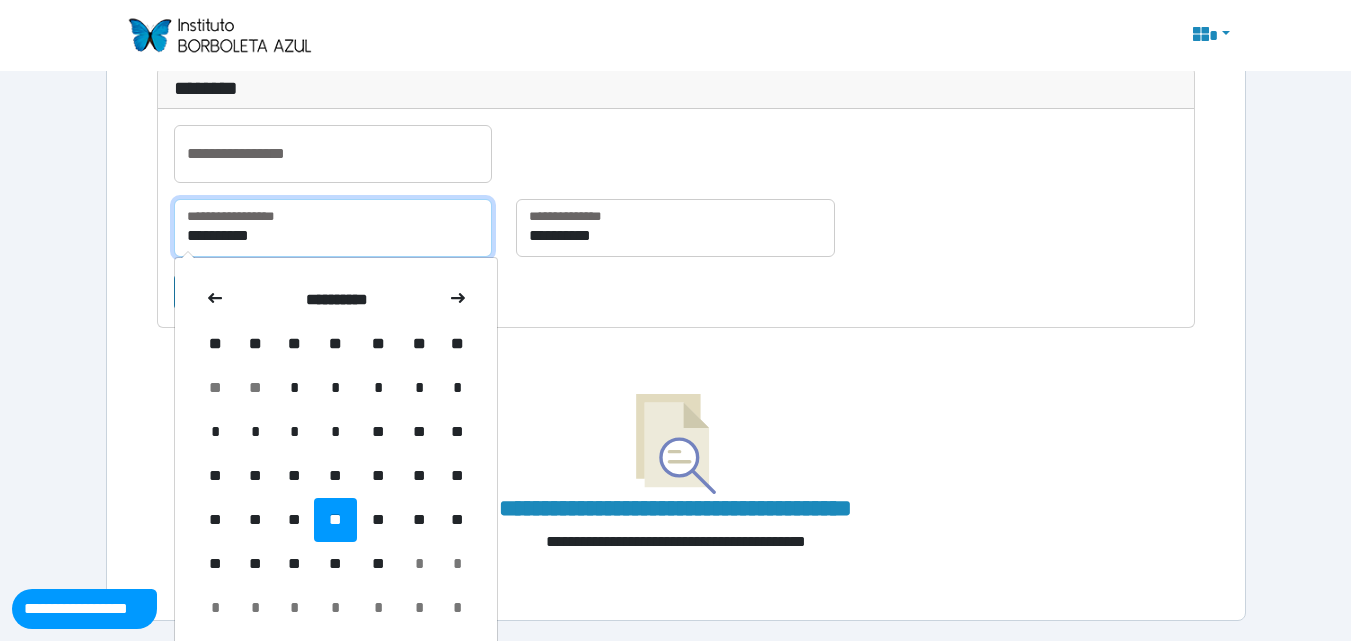 click on "**********" at bounding box center (333, 228) 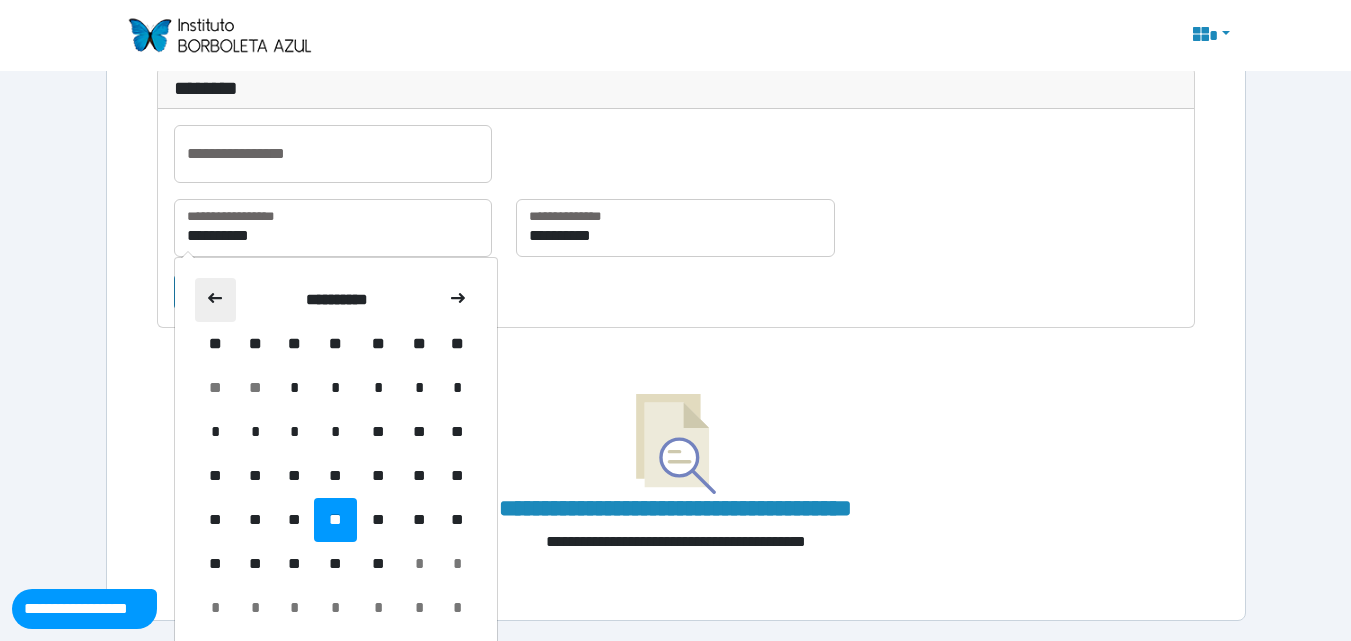 click at bounding box center [216, 300] 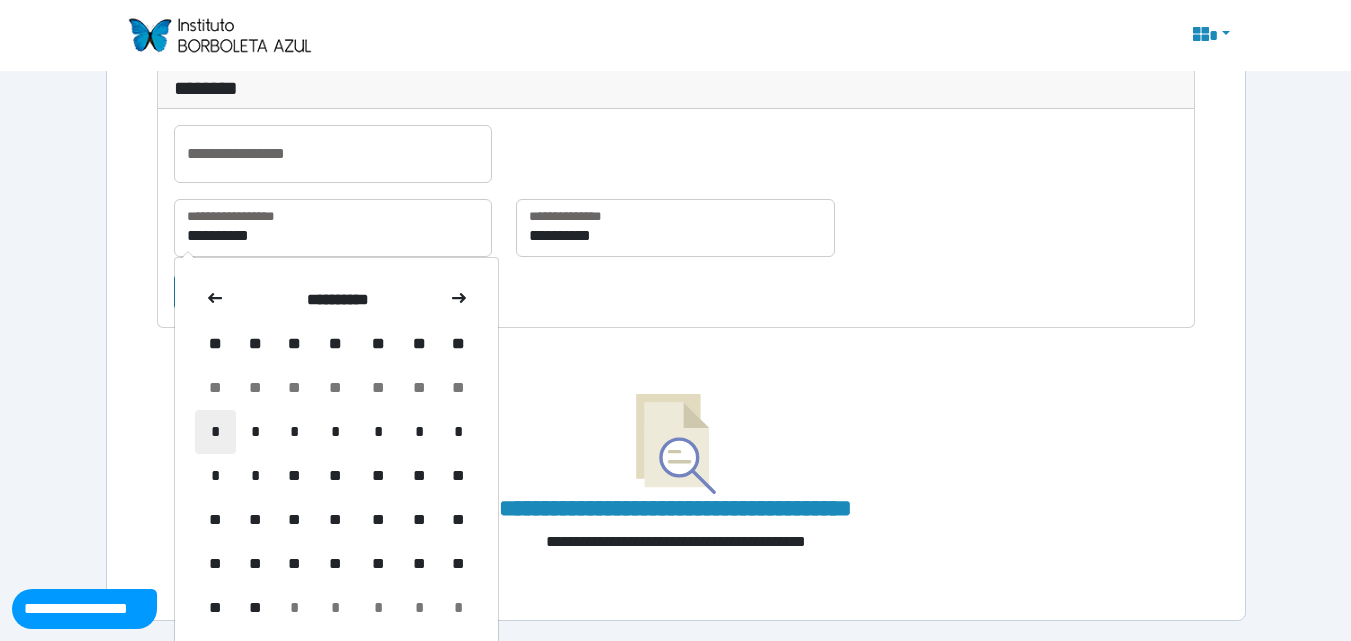 click on "*" at bounding box center [216, 432] 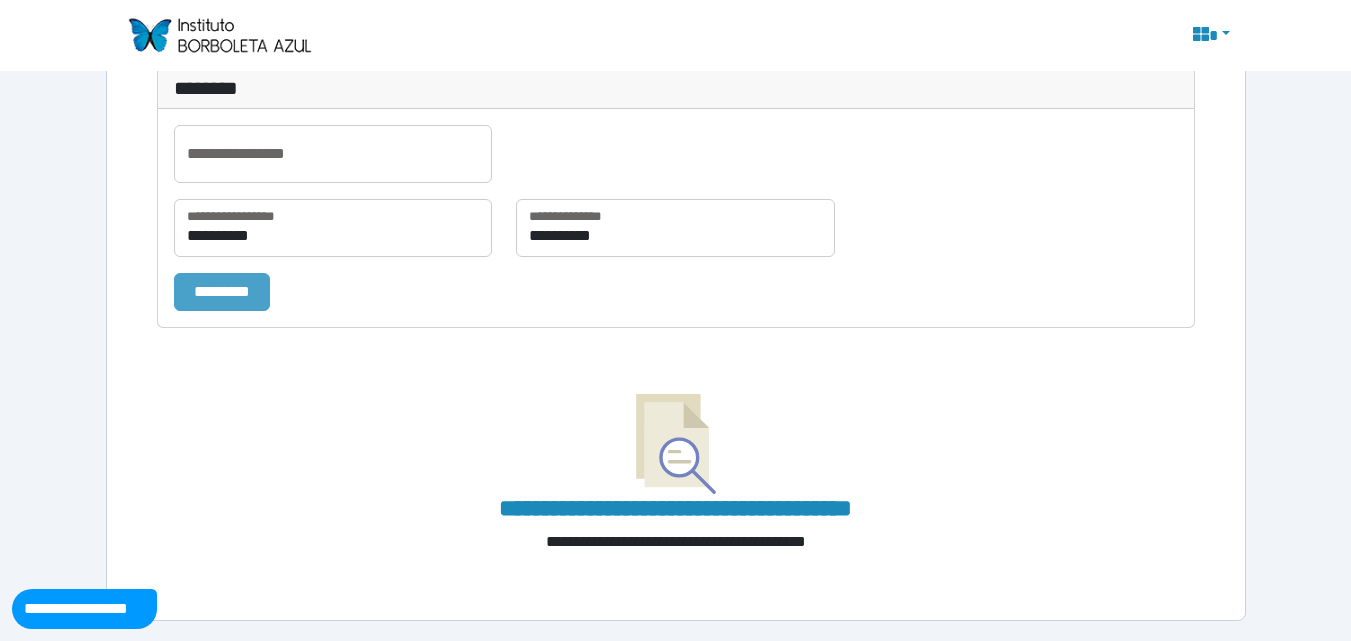 click on "*********" at bounding box center [222, 292] 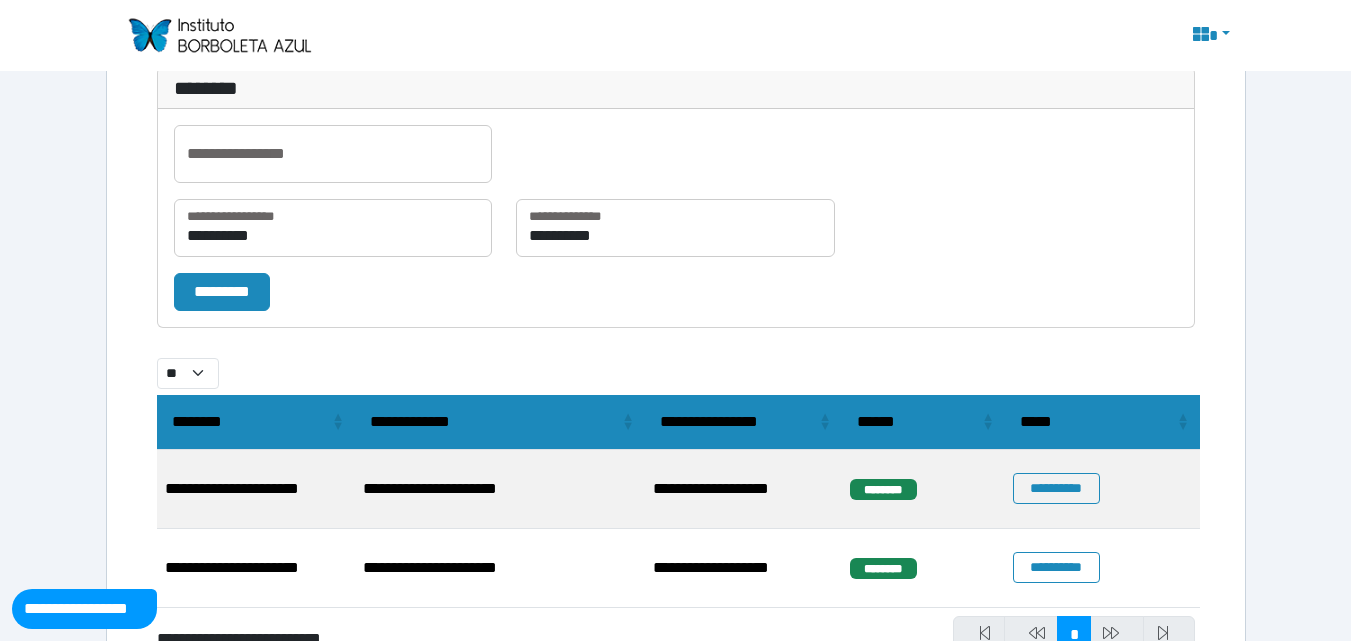 scroll, scrollTop: 298, scrollLeft: 0, axis: vertical 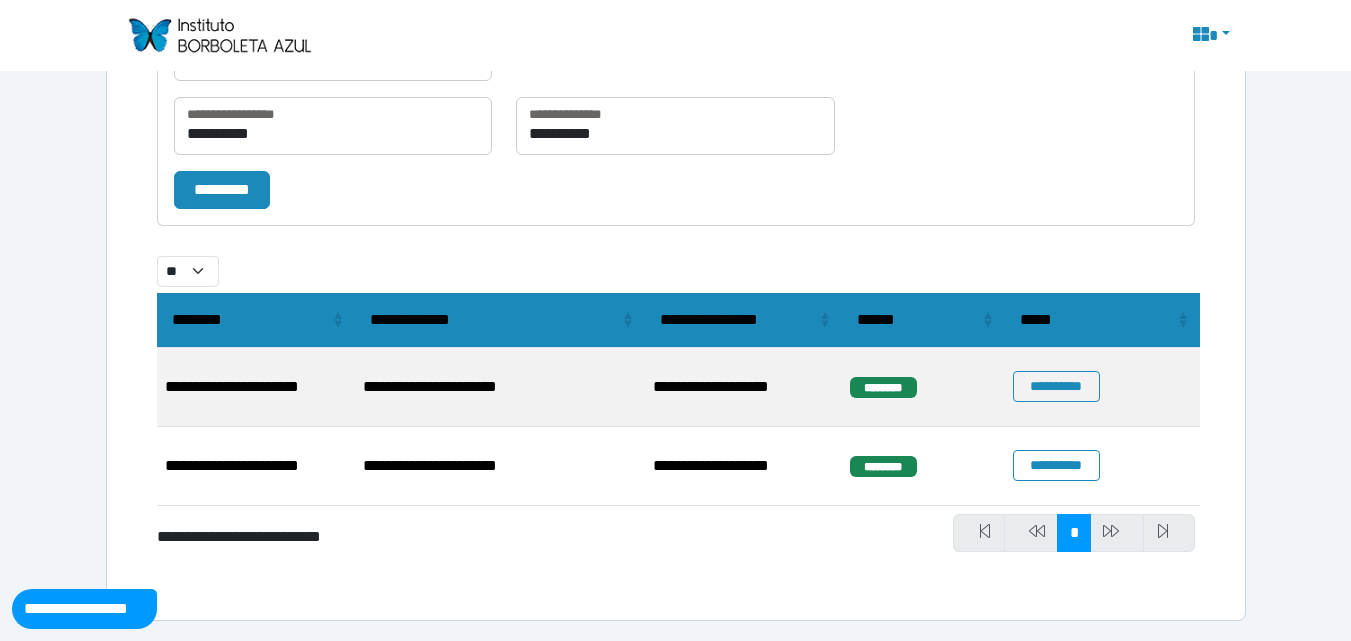 click at bounding box center [1117, 533] 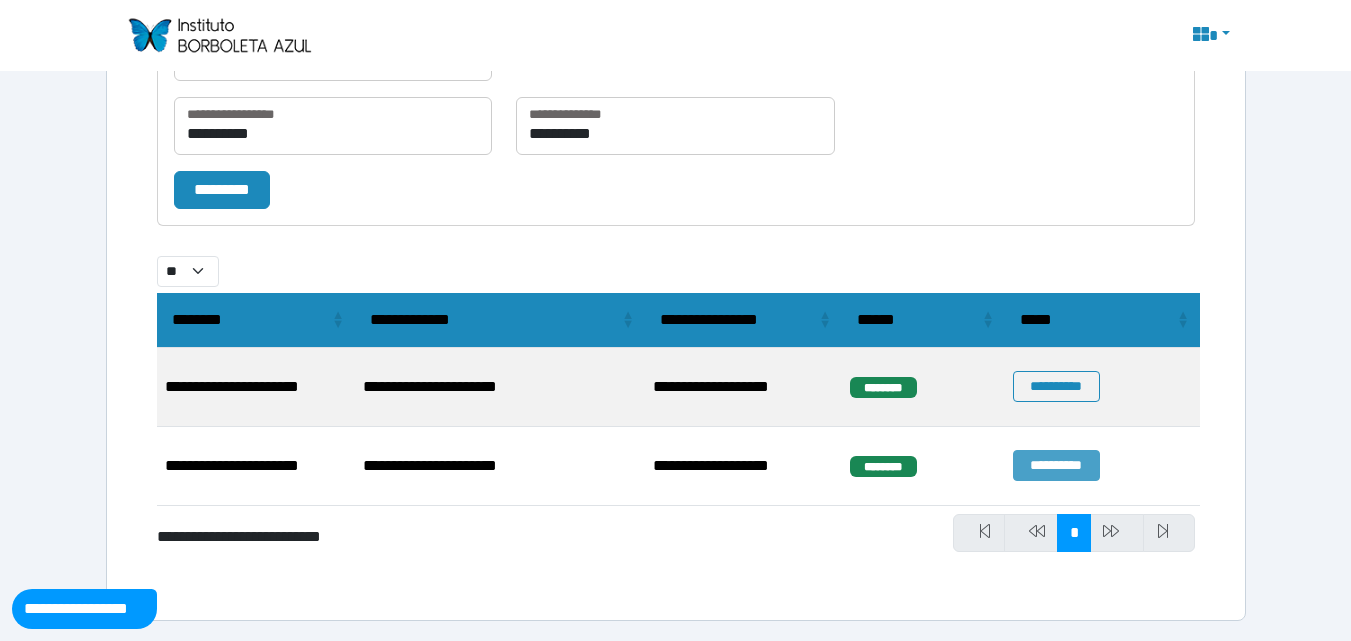 click on "**********" at bounding box center [1056, 465] 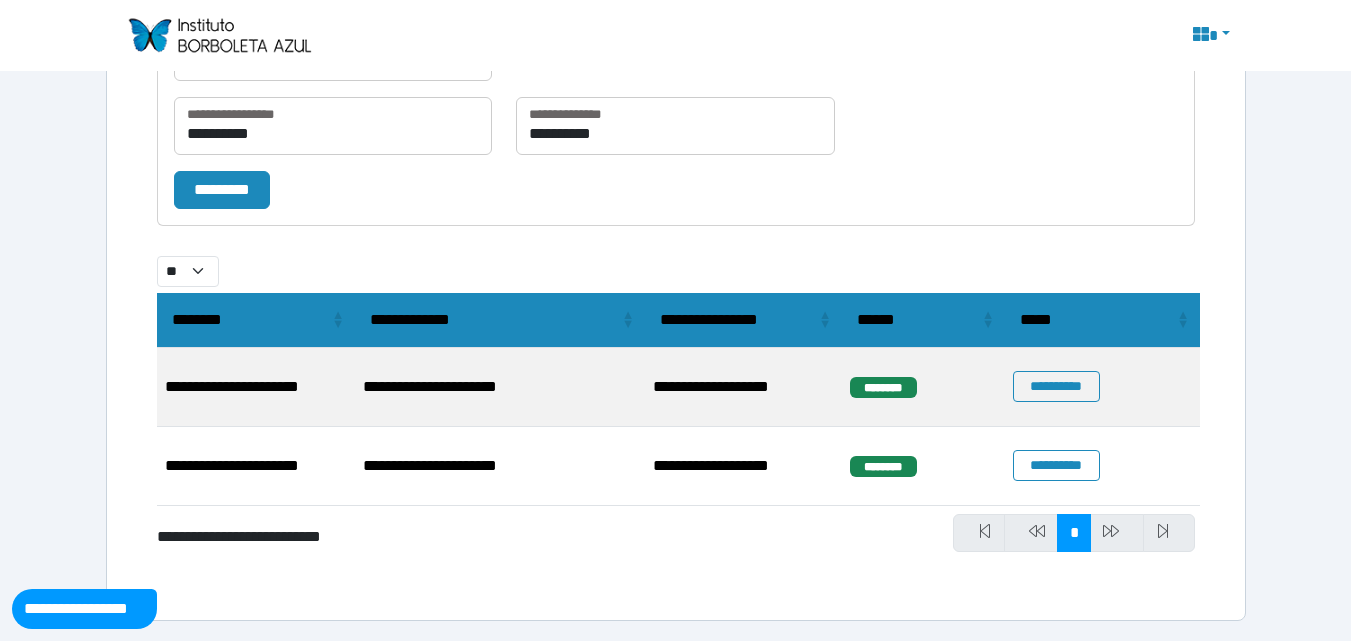 select on "**" 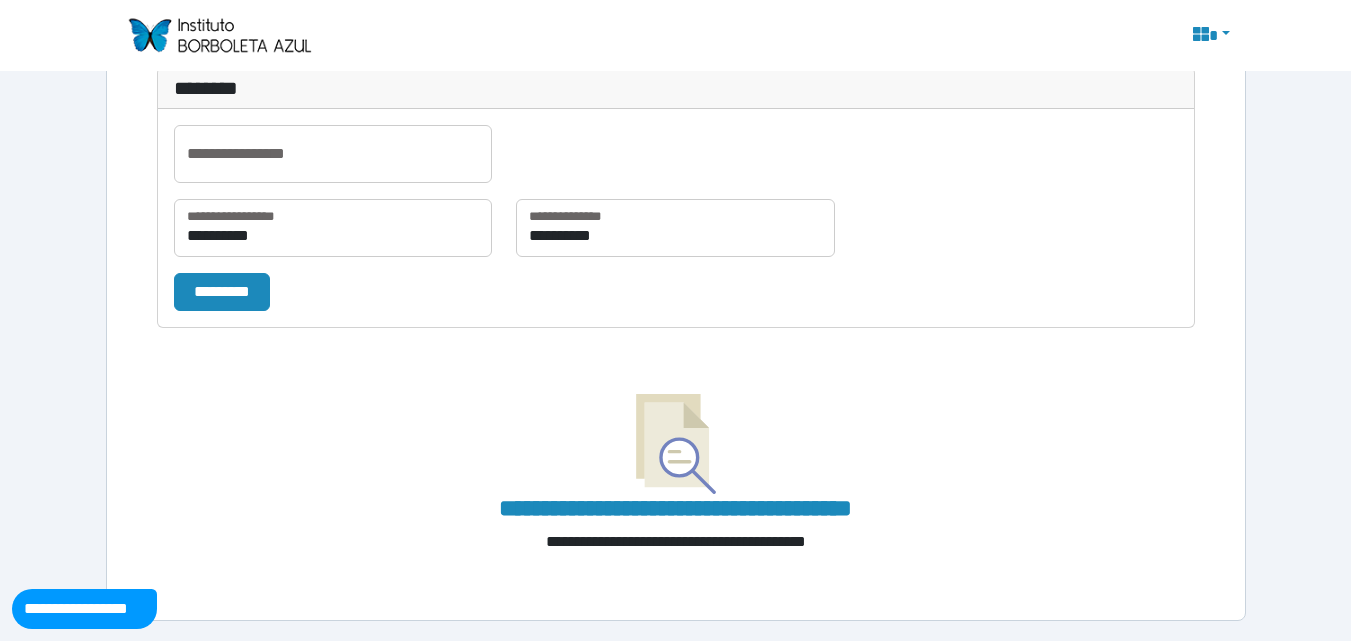 scroll, scrollTop: 298, scrollLeft: 0, axis: vertical 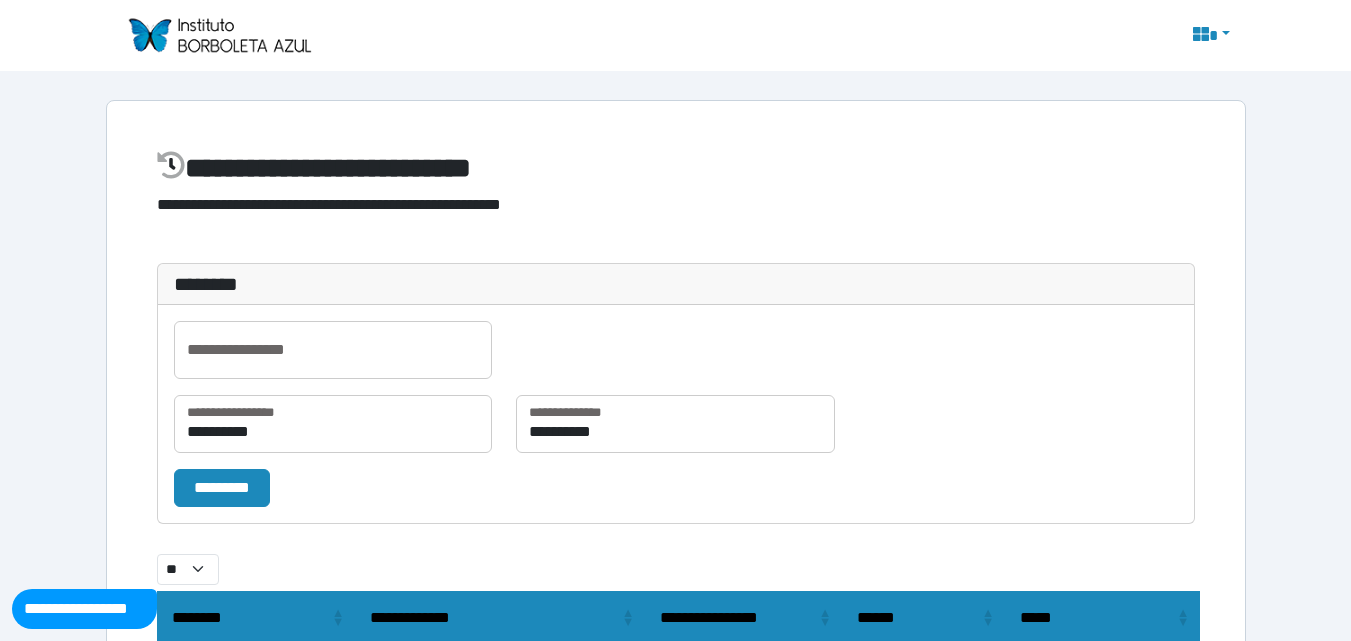 click at bounding box center [219, 35] 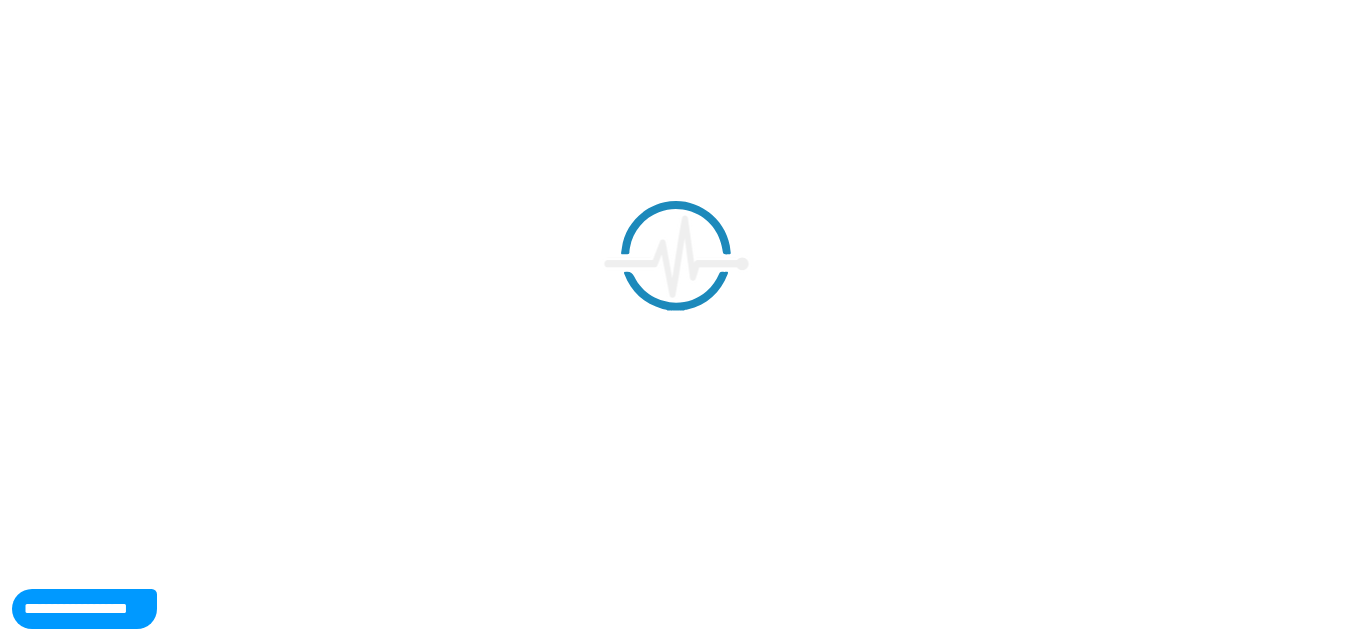scroll, scrollTop: 0, scrollLeft: 0, axis: both 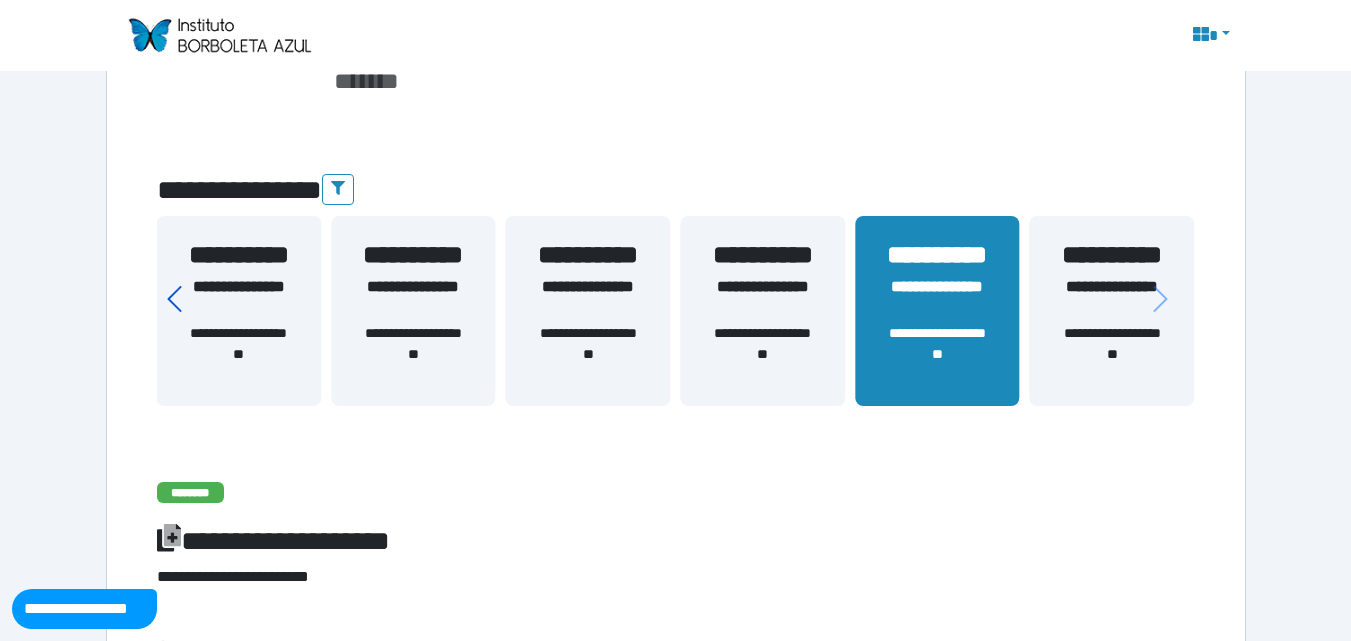 click 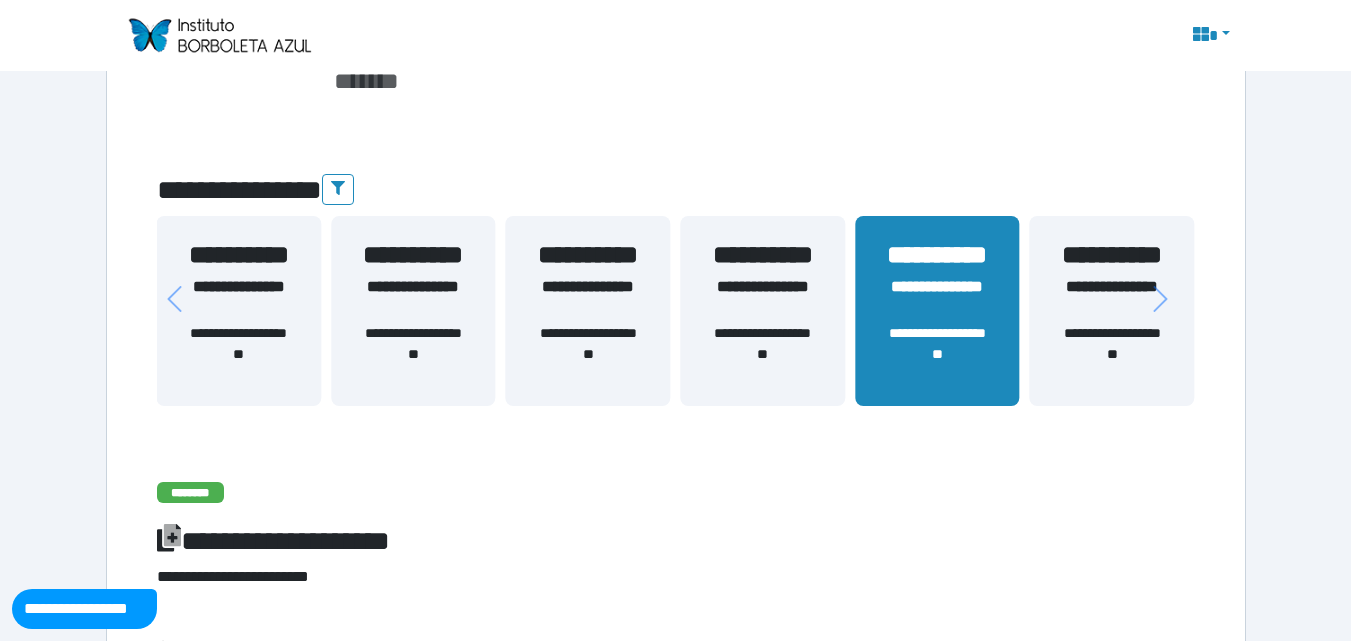 click on "**********" at bounding box center (238, 310) 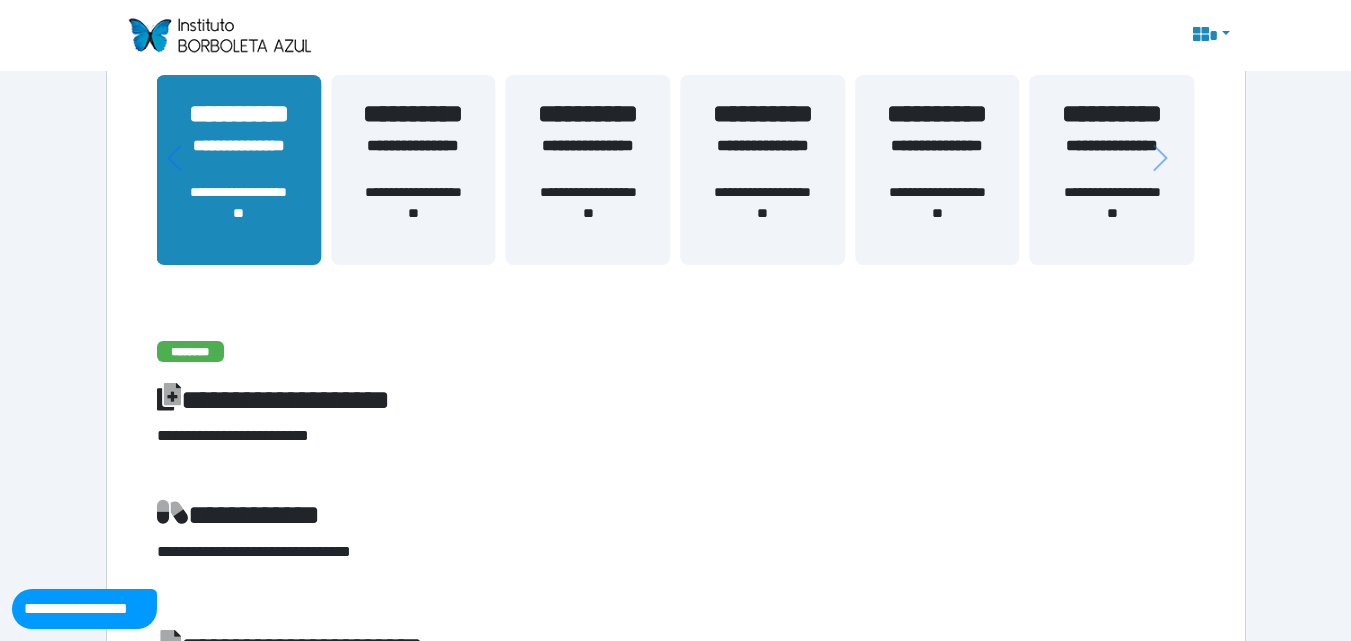 scroll, scrollTop: 390, scrollLeft: 0, axis: vertical 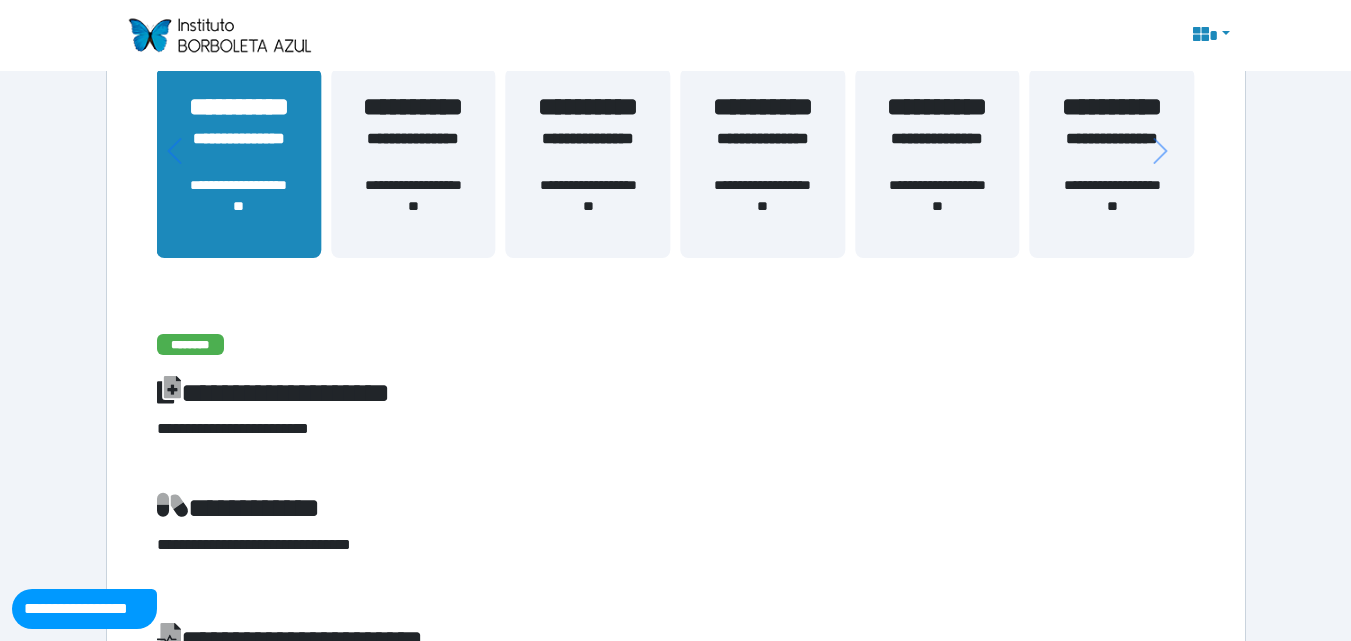 click on "**********" at bounding box center [238, 107] 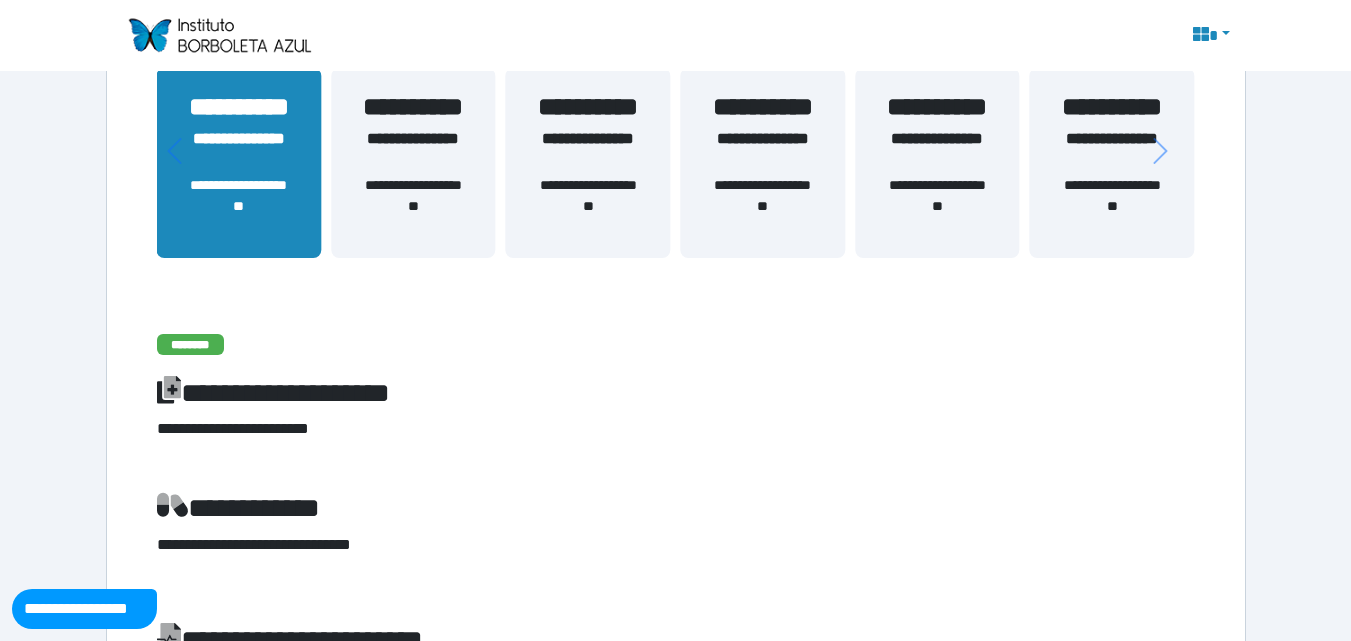 click on "********" at bounding box center (190, 344) 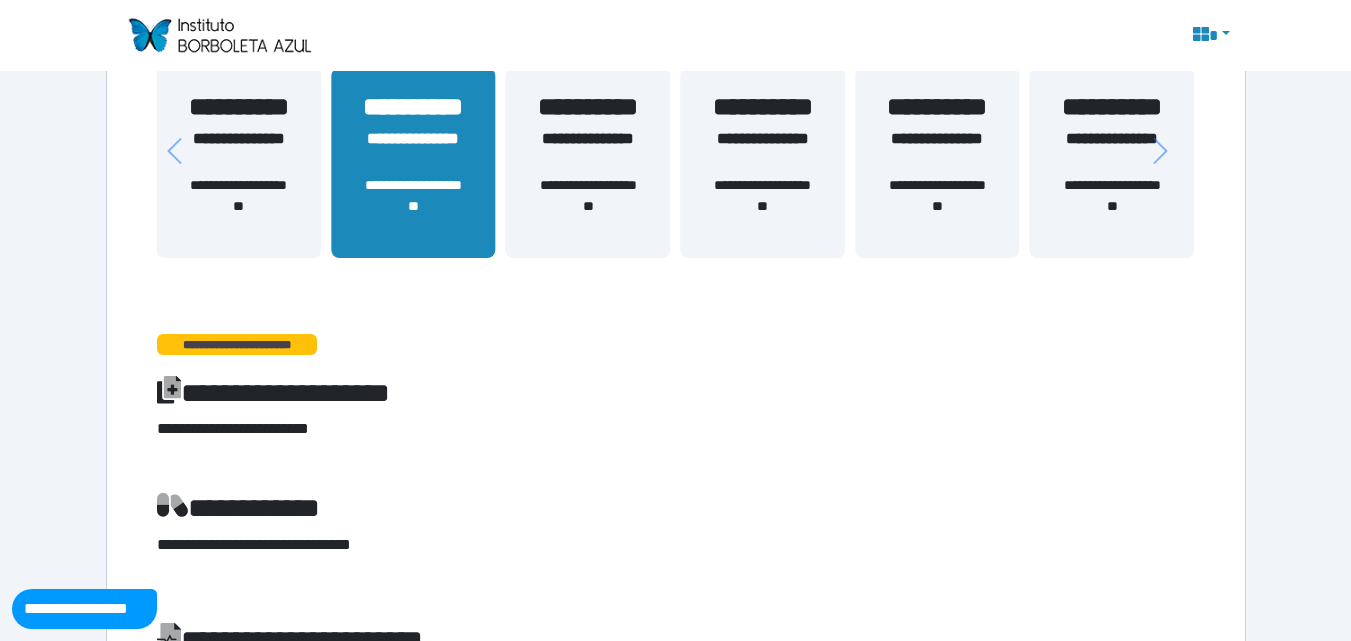 click on "**********" at bounding box center [588, 151] 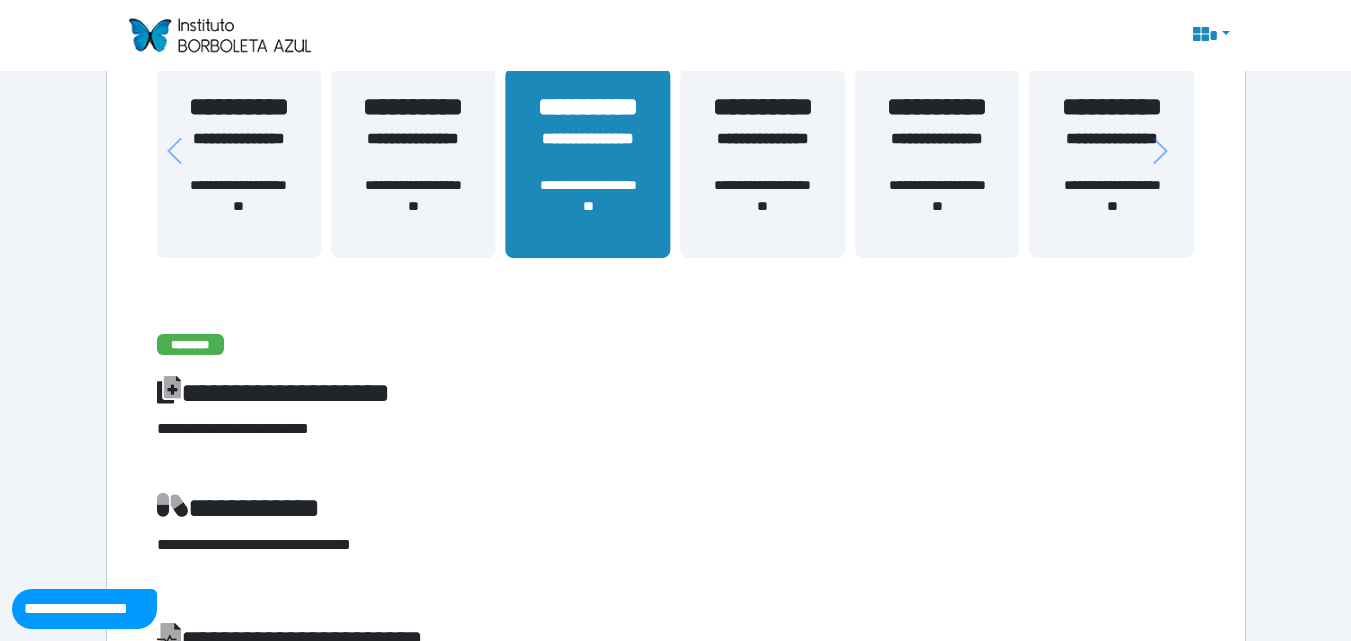 click on "**********" at bounding box center [413, 151] 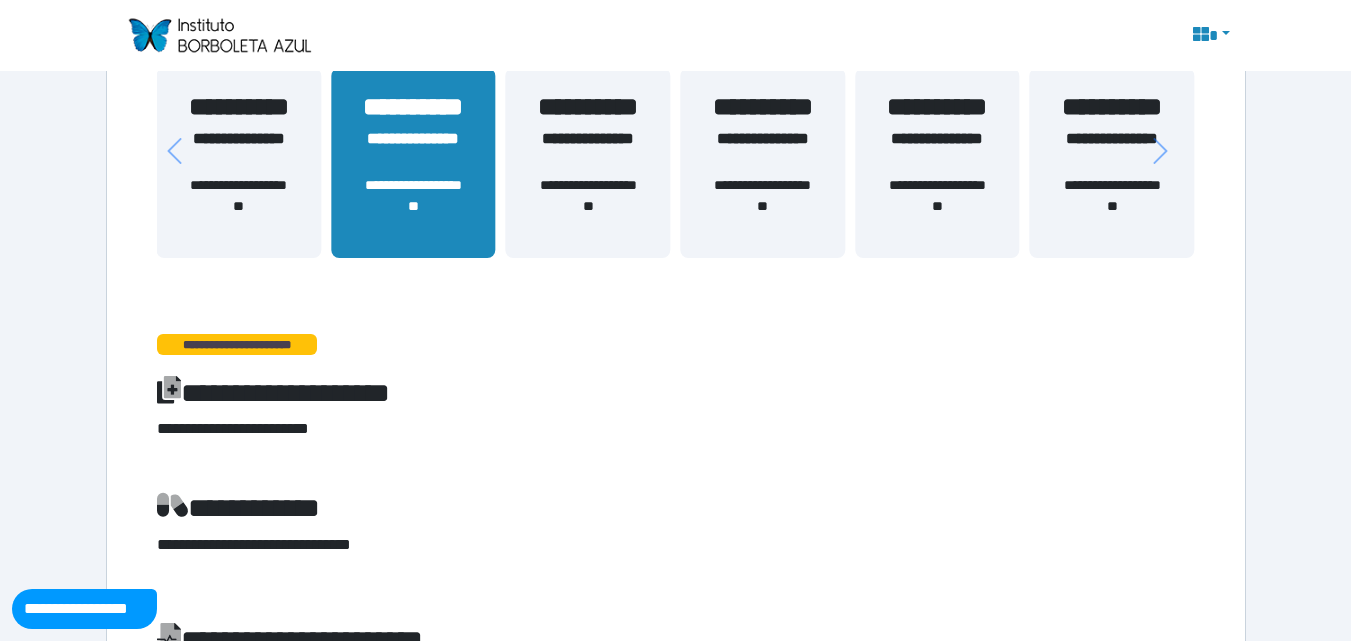 click on "**********" at bounding box center (238, 162) 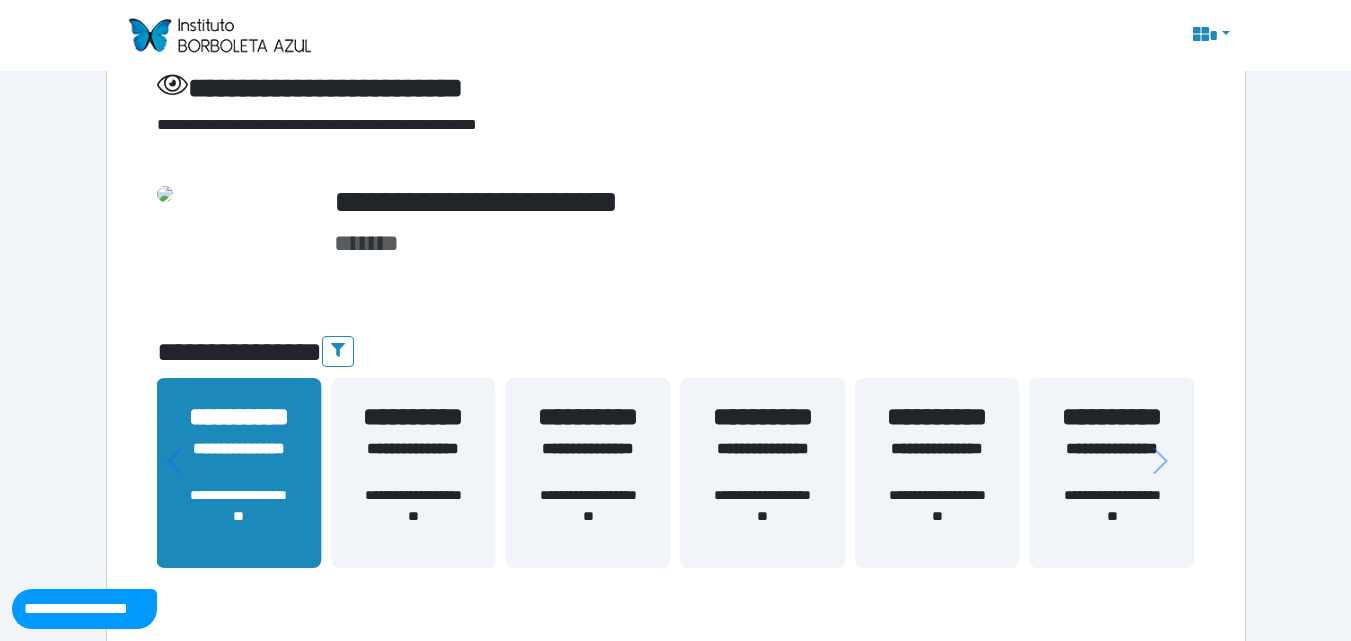 scroll, scrollTop: 0, scrollLeft: 0, axis: both 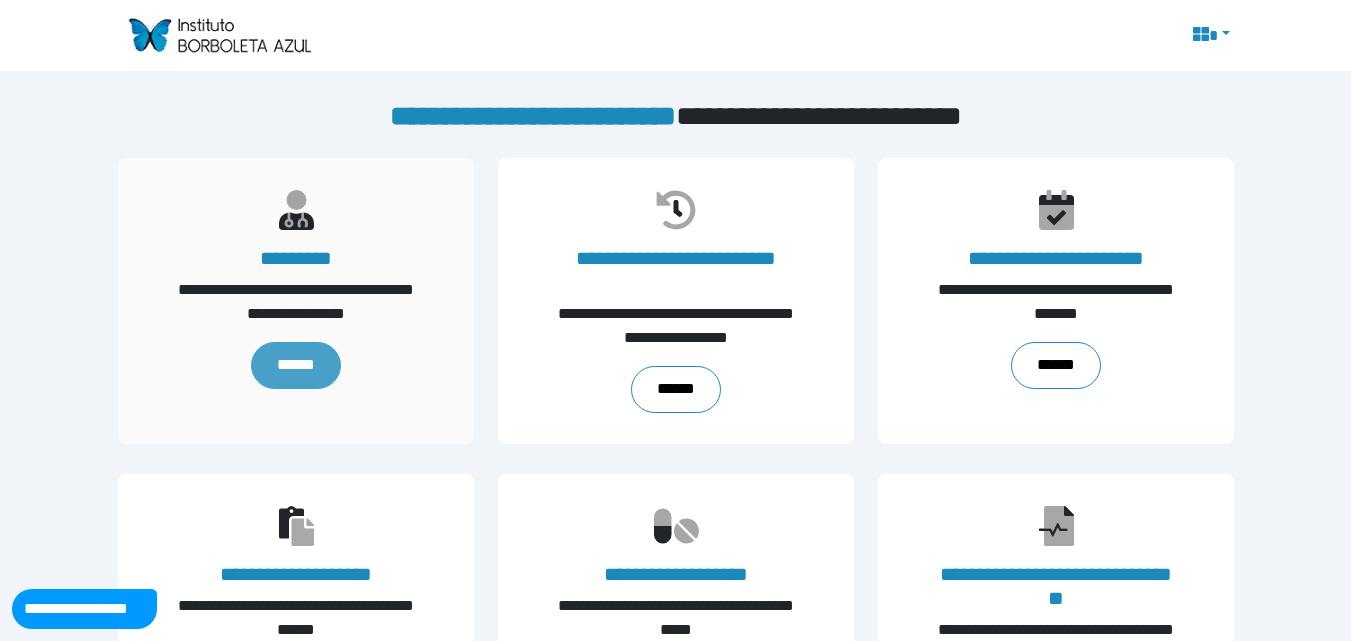 click on "******" at bounding box center (296, 365) 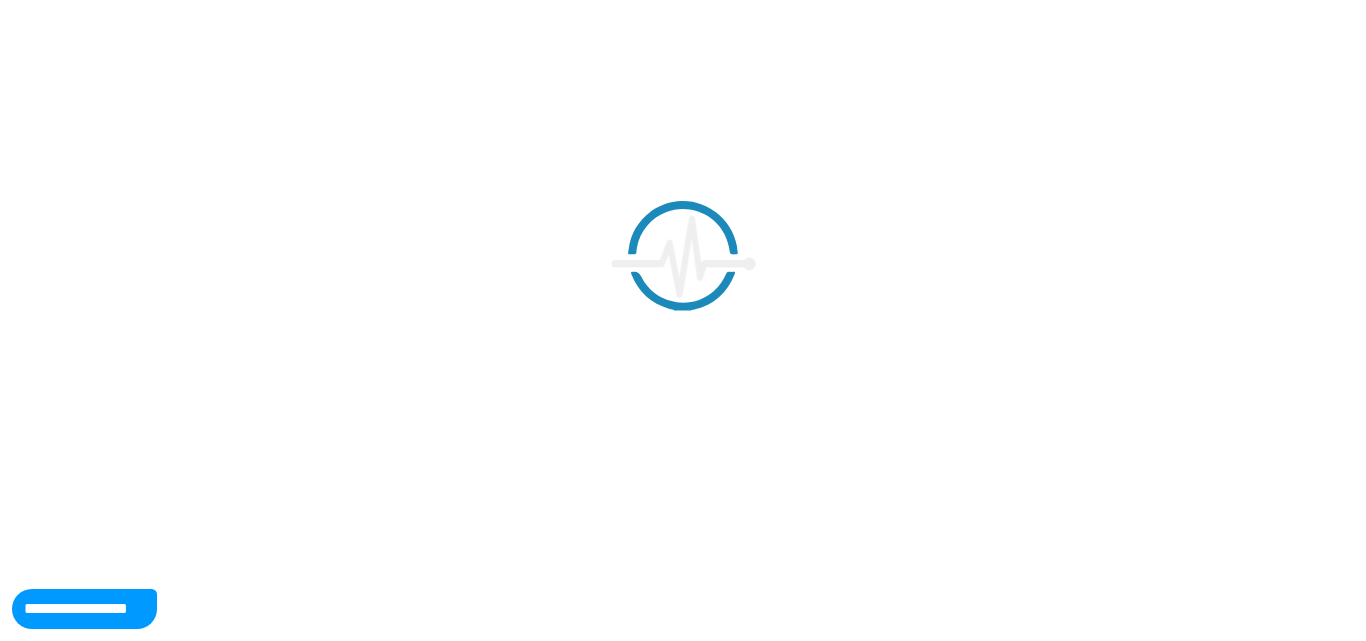 scroll, scrollTop: 0, scrollLeft: 0, axis: both 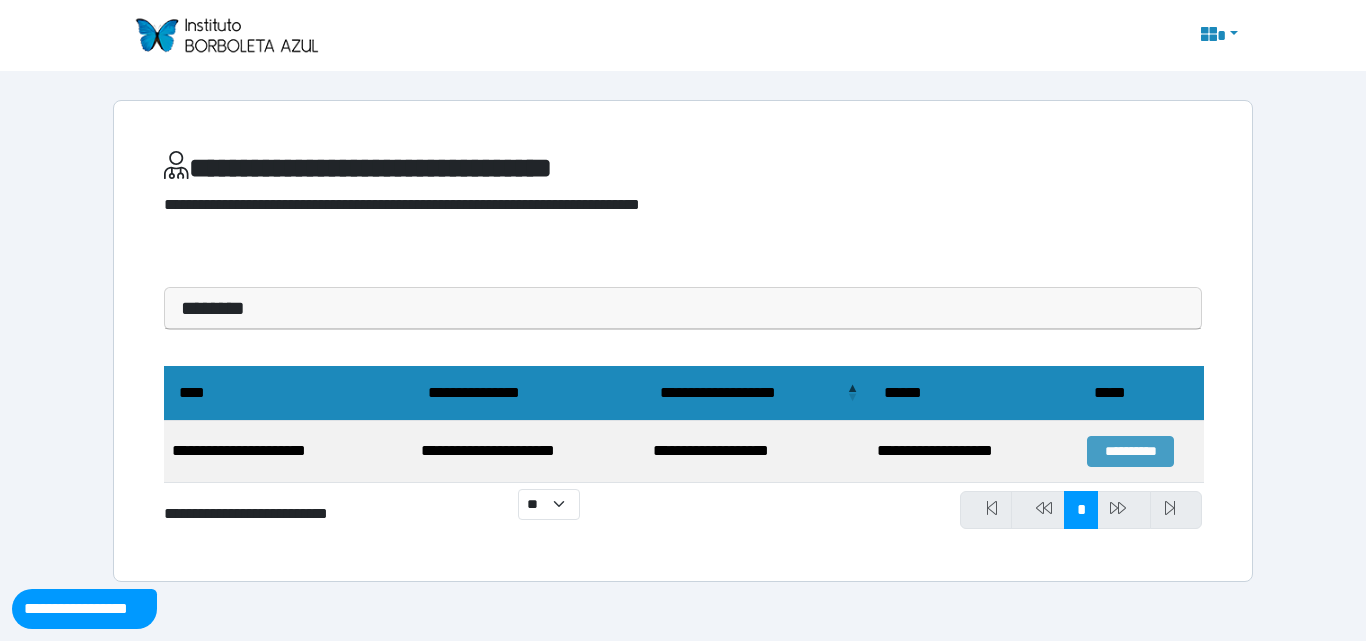 click on "**********" at bounding box center (1130, 451) 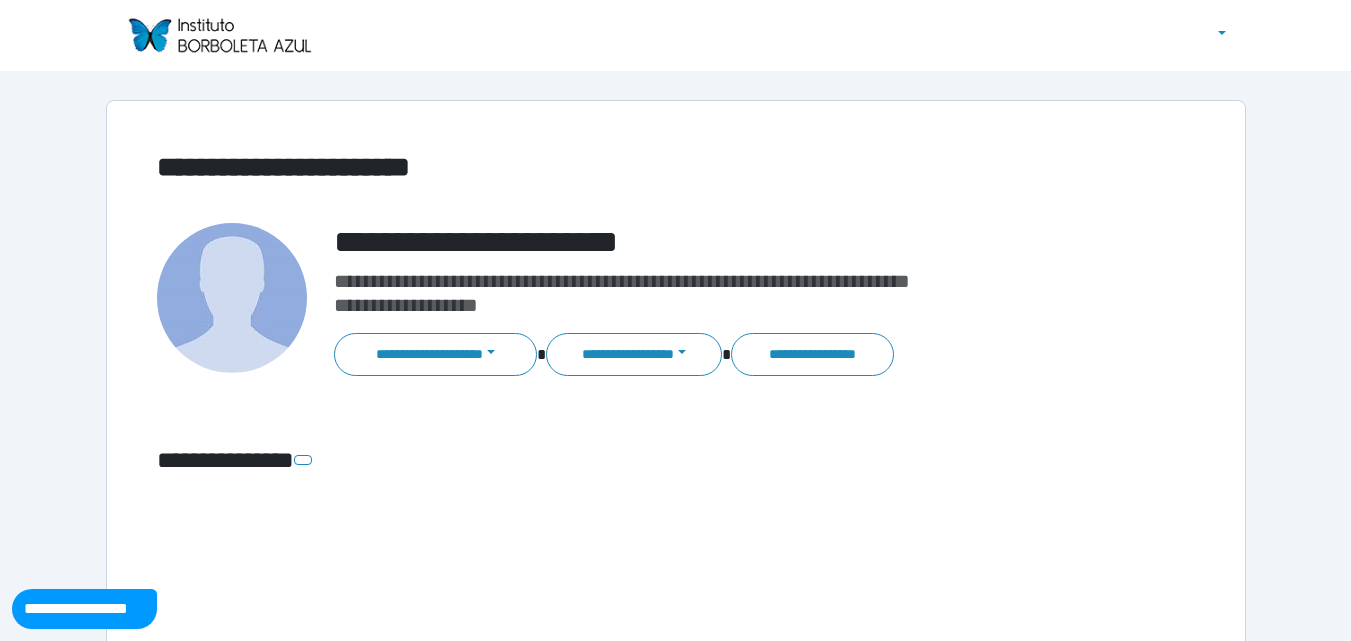 scroll, scrollTop: 0, scrollLeft: 0, axis: both 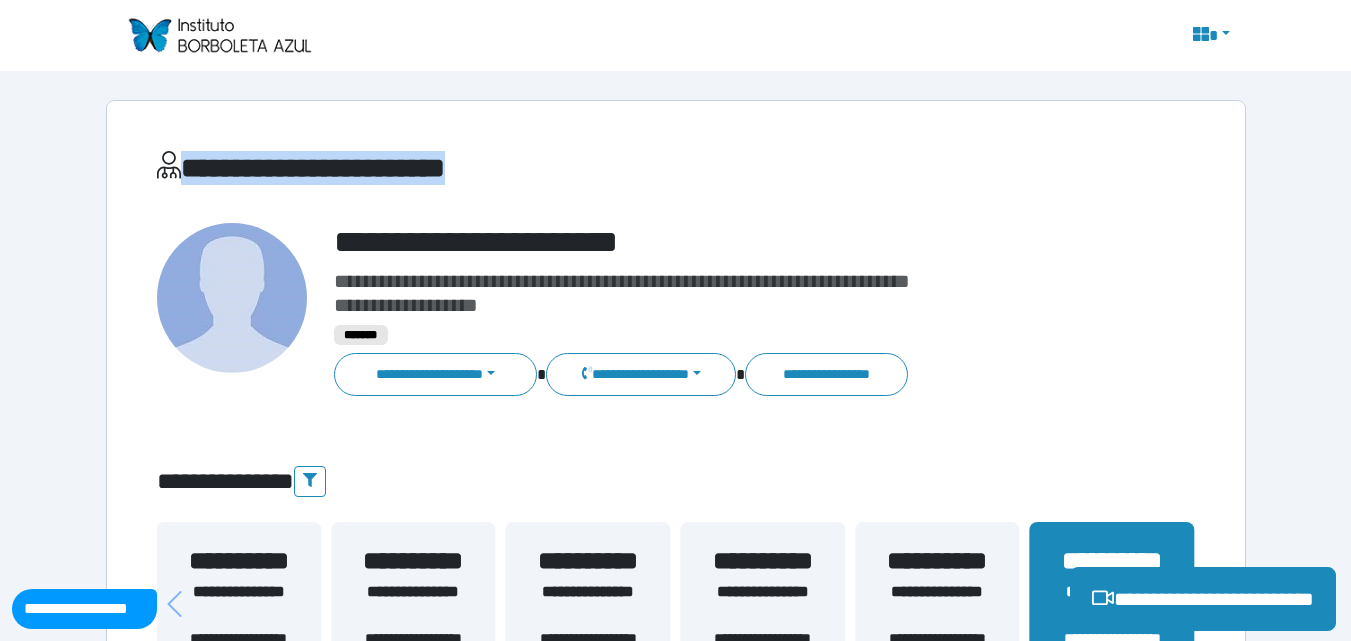 drag, startPoint x: 1344, startPoint y: 70, endPoint x: 1365, endPoint y: 79, distance: 22.847319 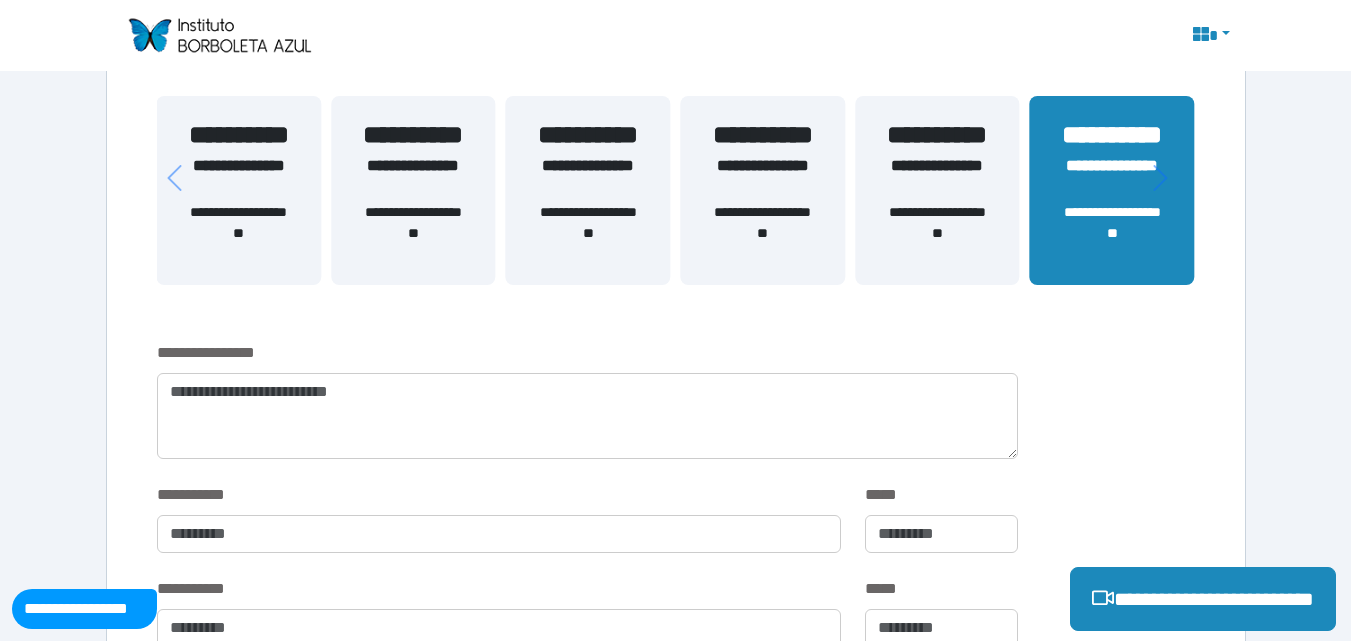 scroll, scrollTop: 433, scrollLeft: 0, axis: vertical 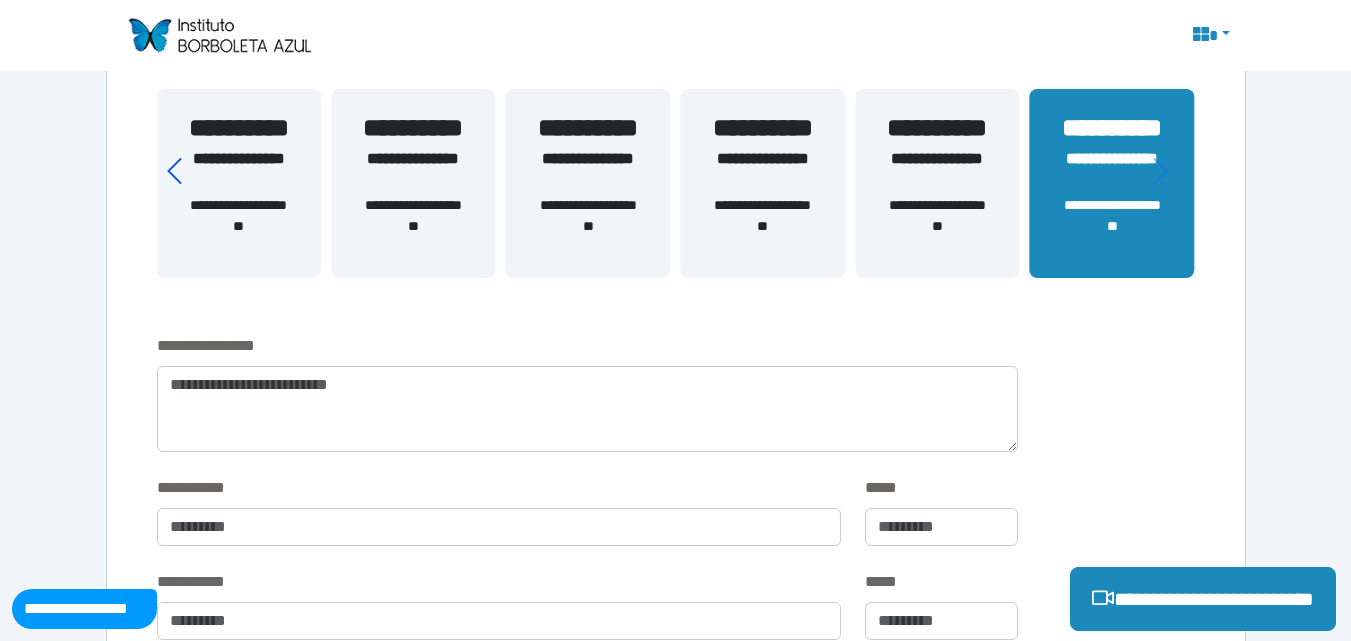 click 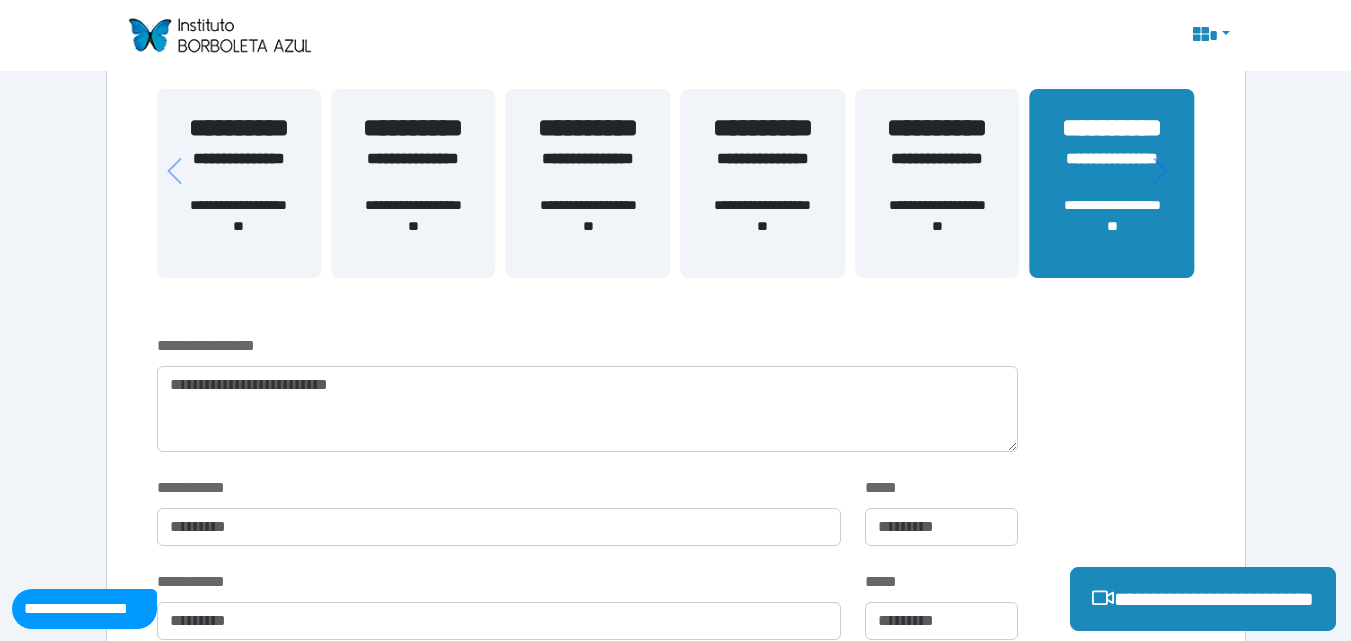 click on "**********" at bounding box center [238, 171] 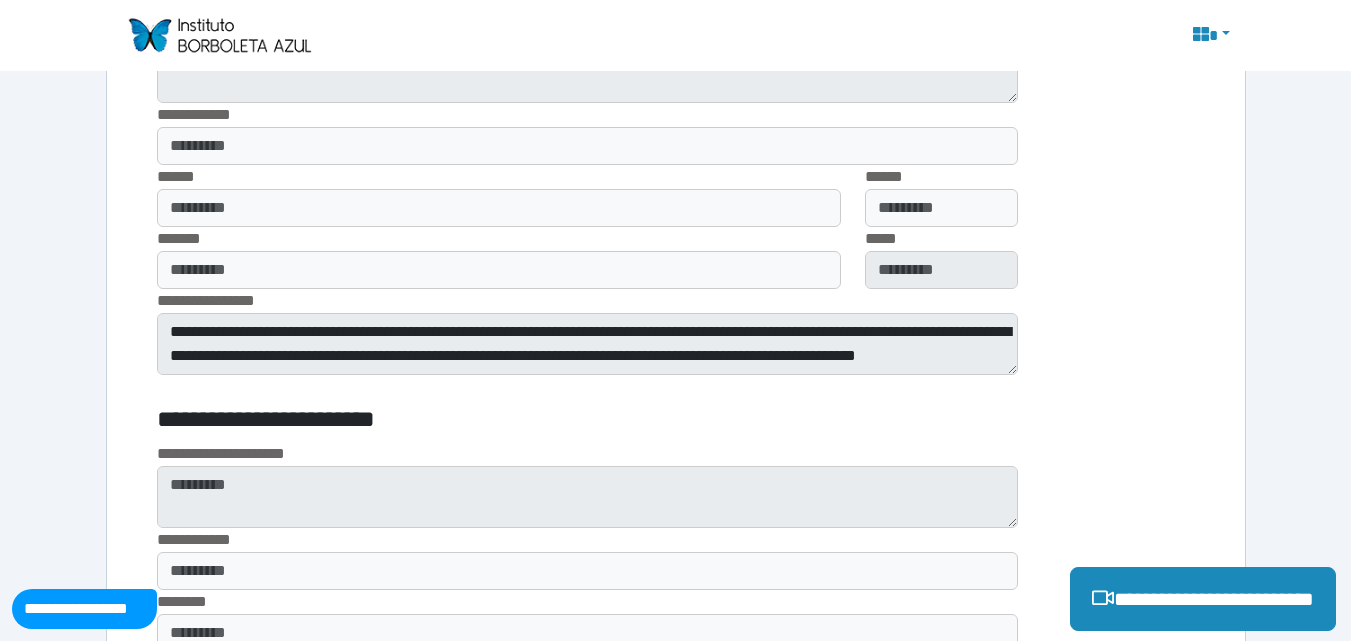 scroll, scrollTop: 1730, scrollLeft: 0, axis: vertical 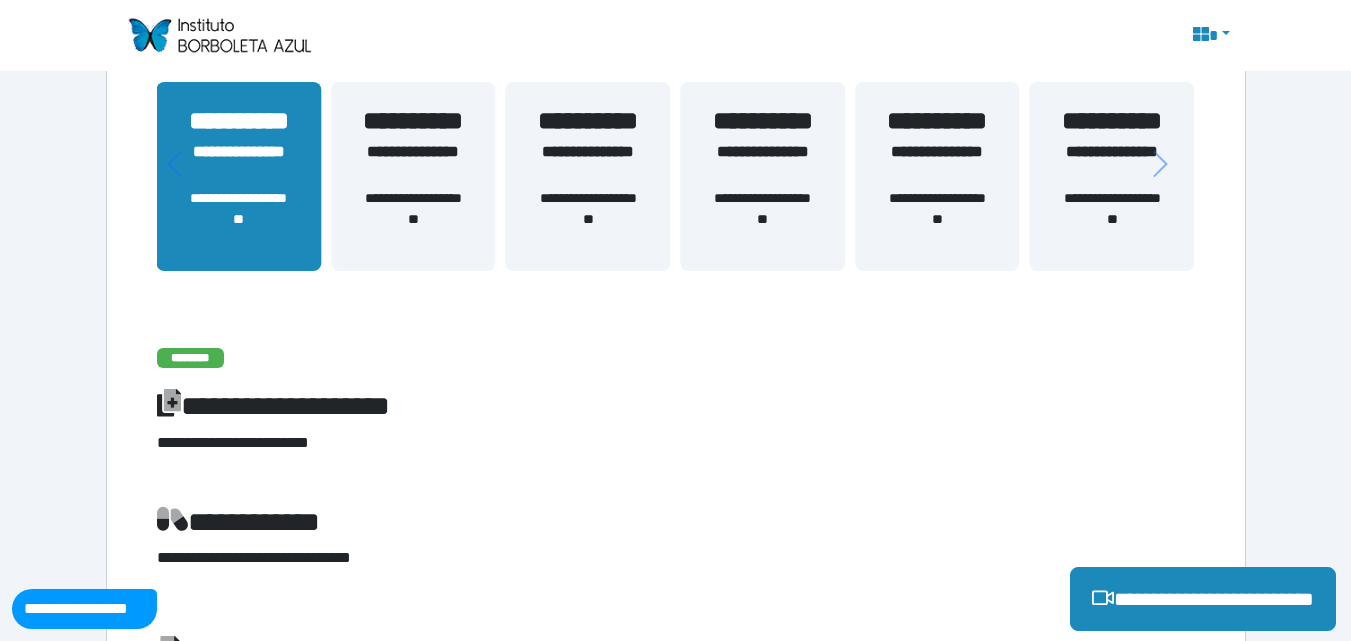 click on "**********" at bounding box center (413, 121) 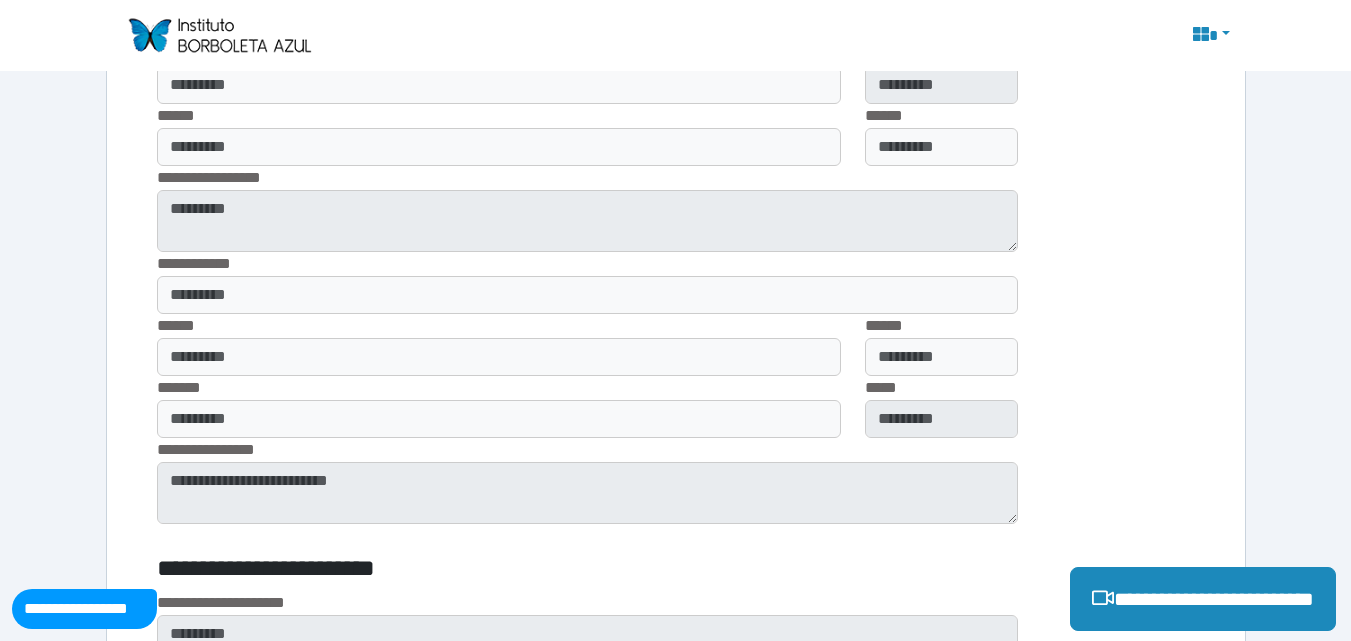 scroll, scrollTop: 1609, scrollLeft: 0, axis: vertical 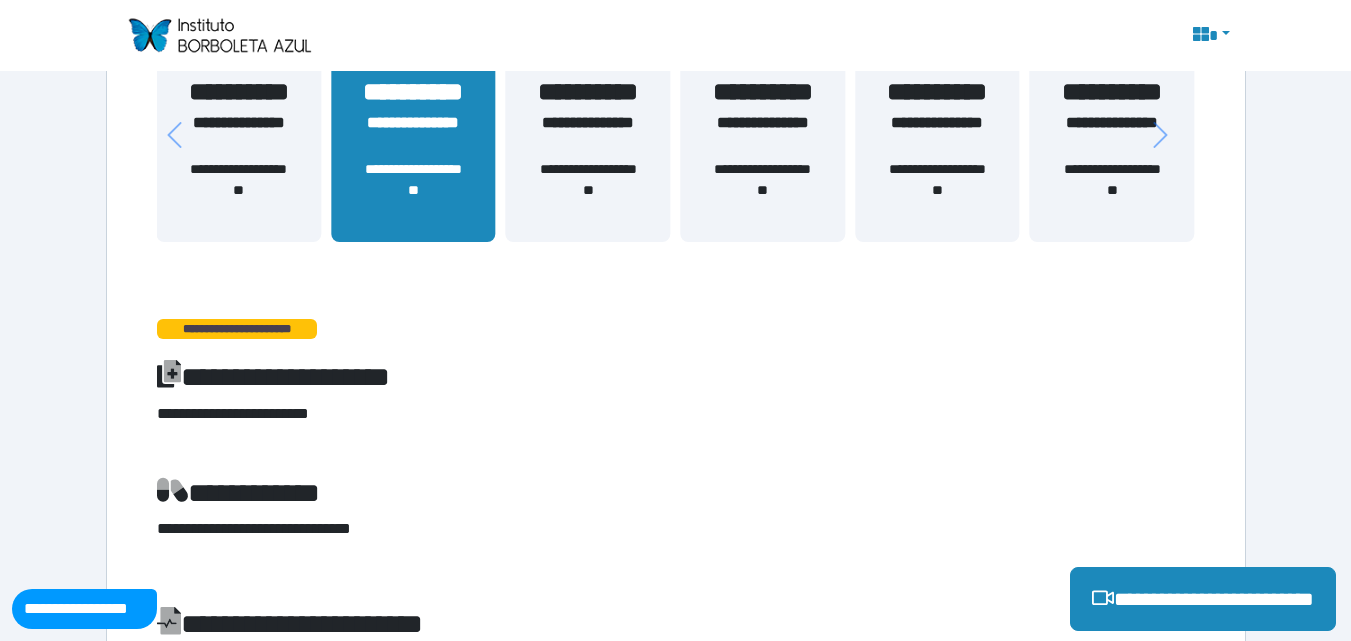 click on "**********" at bounding box center [588, 147] 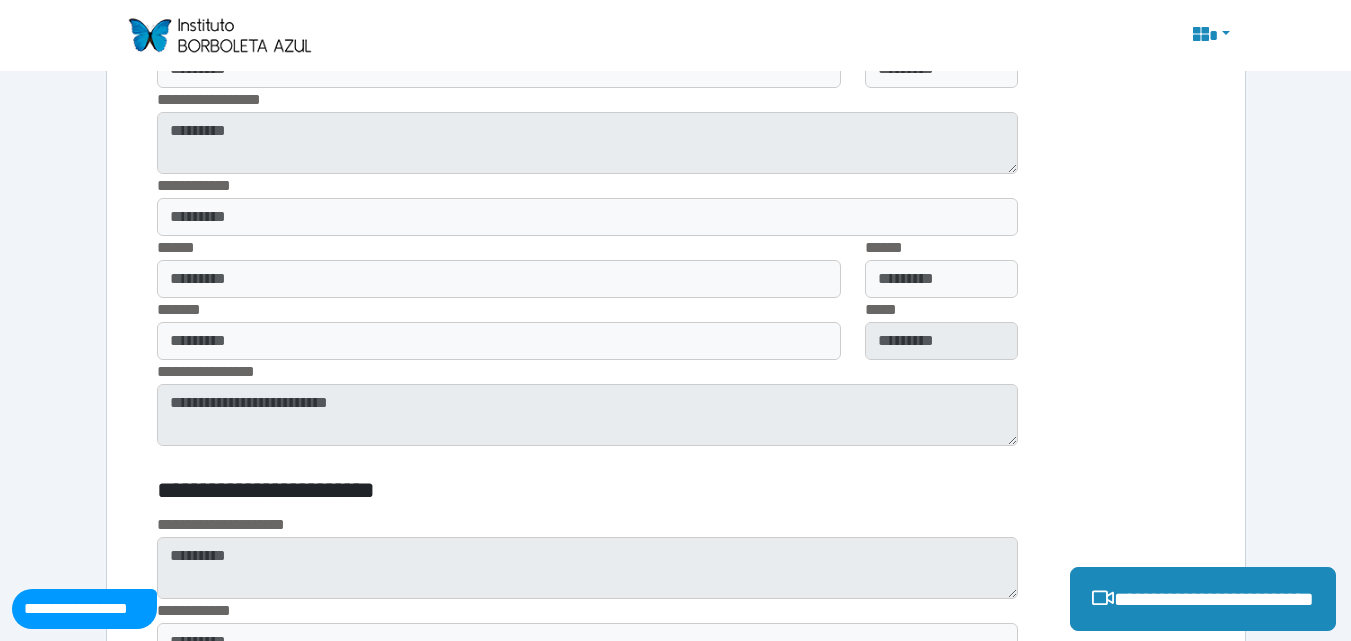 scroll, scrollTop: 1652, scrollLeft: 0, axis: vertical 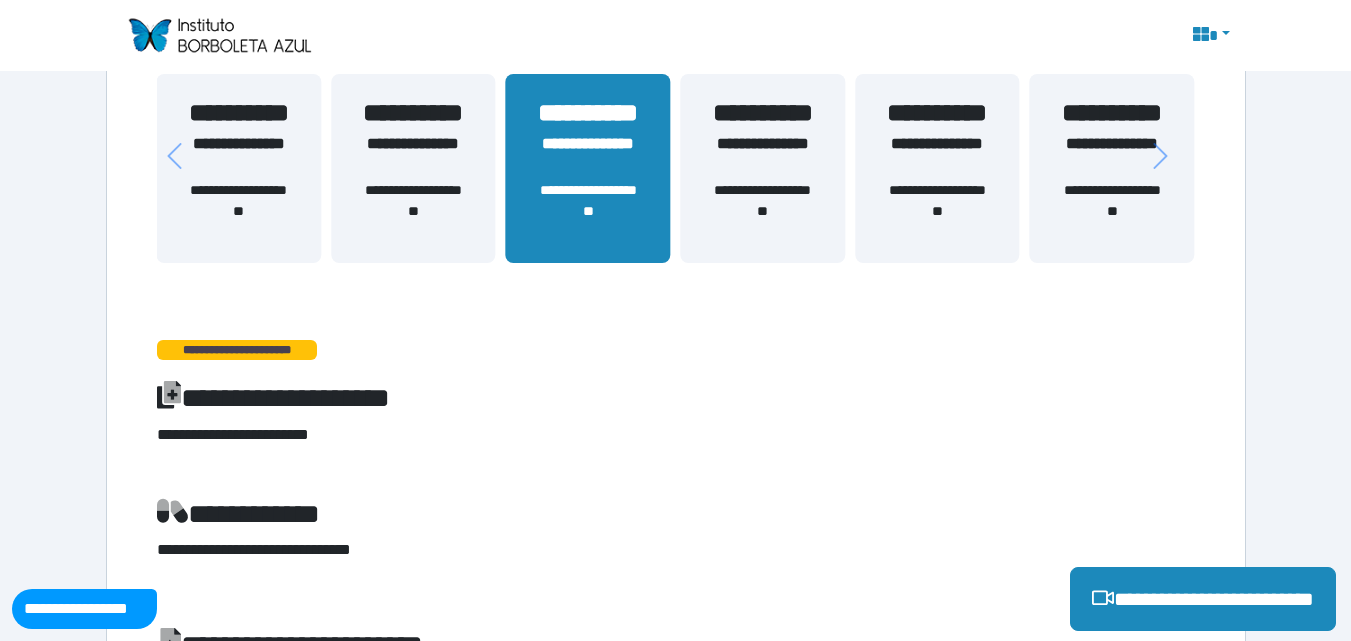 click on "**********" at bounding box center (762, 211) 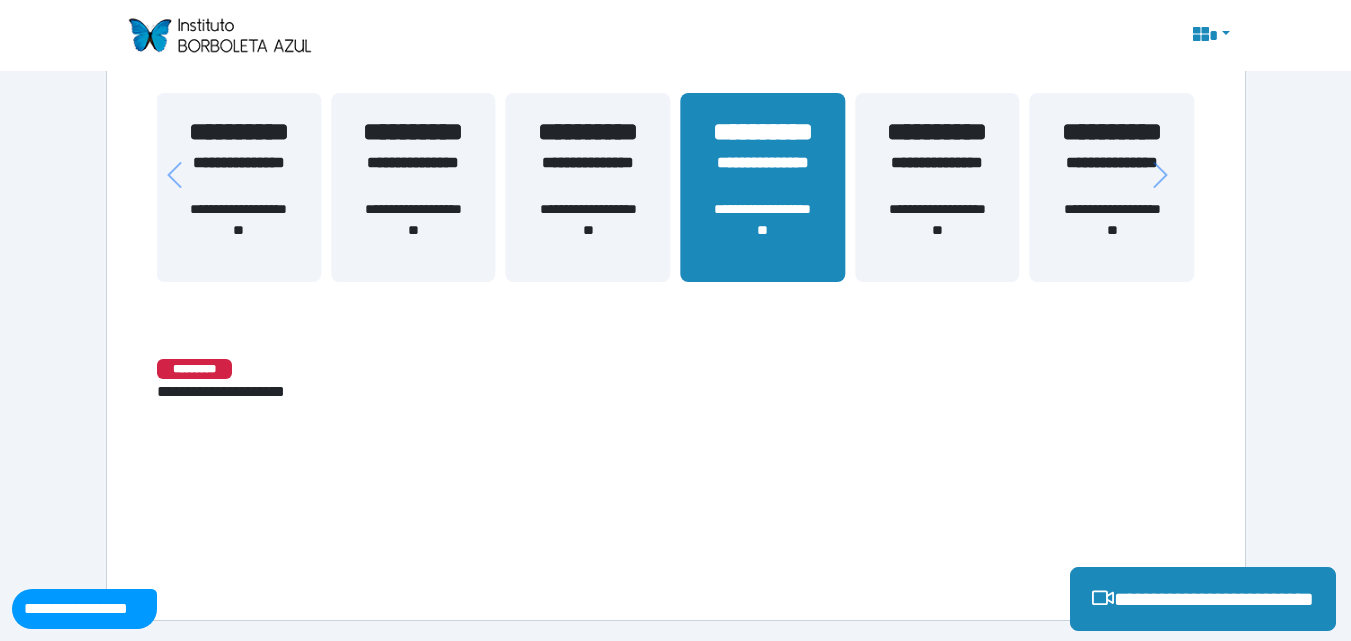 scroll, scrollTop: 429, scrollLeft: 0, axis: vertical 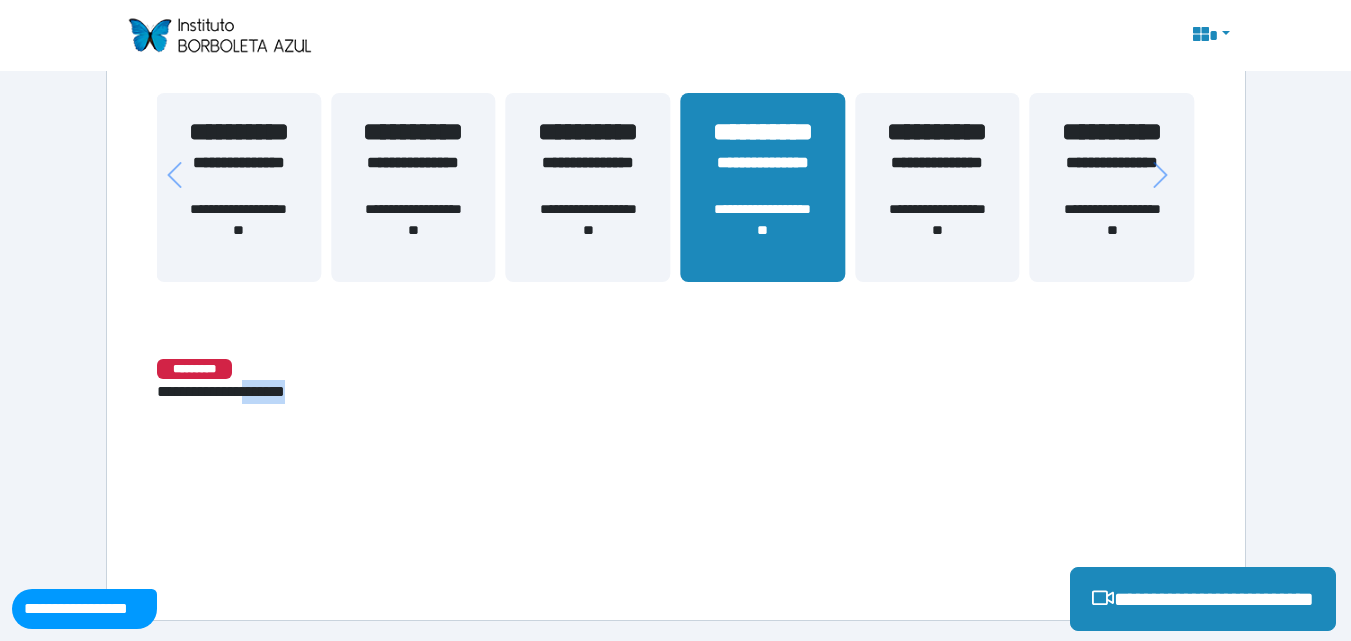 drag, startPoint x: 303, startPoint y: 399, endPoint x: 381, endPoint y: 477, distance: 110.308655 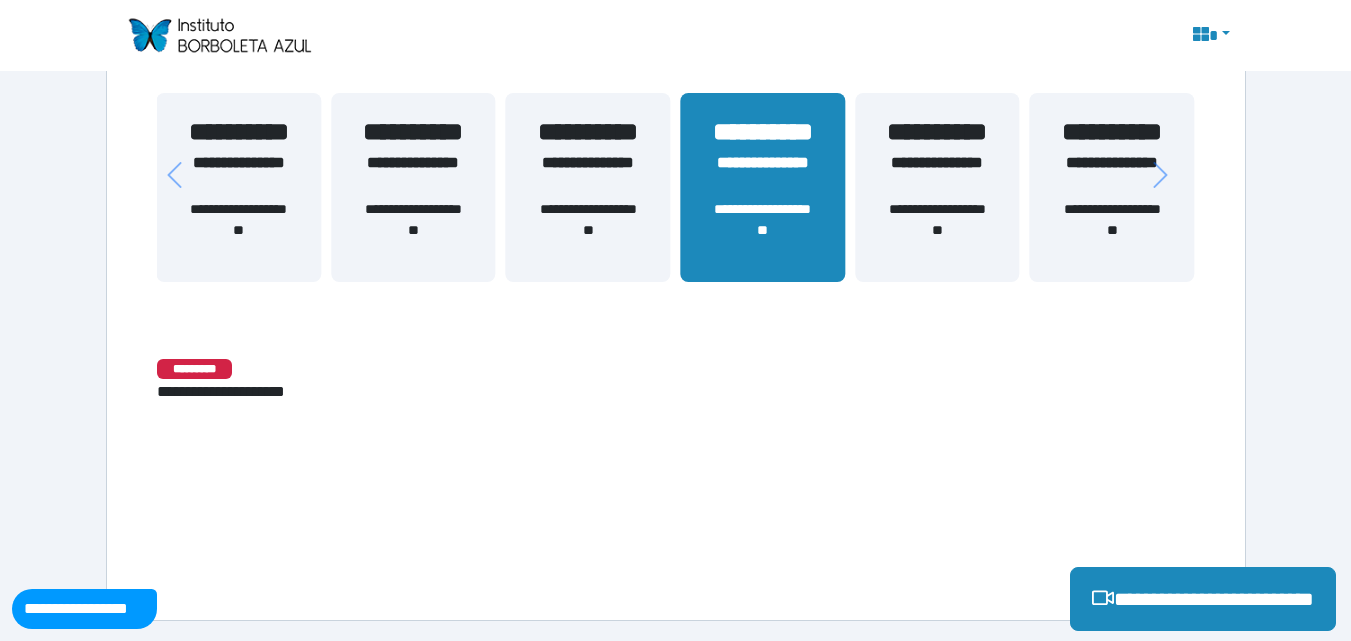 click on "**********" at bounding box center (937, 230) 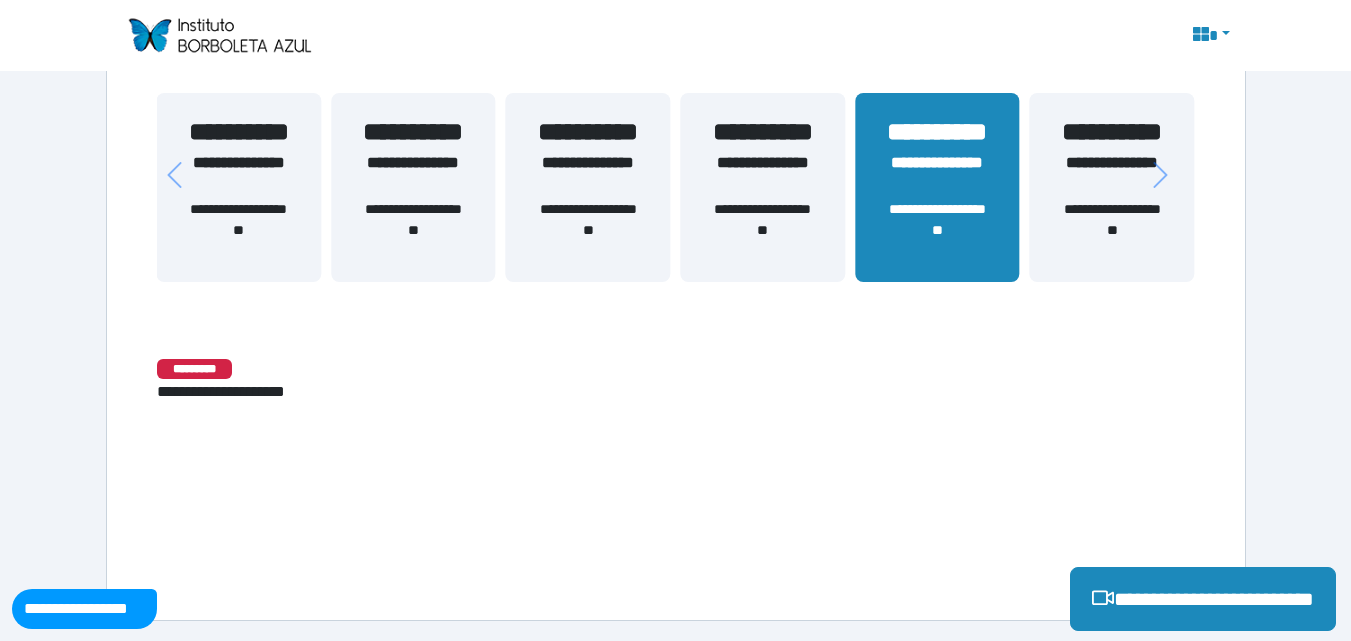 click on "**********" at bounding box center [1112, 230] 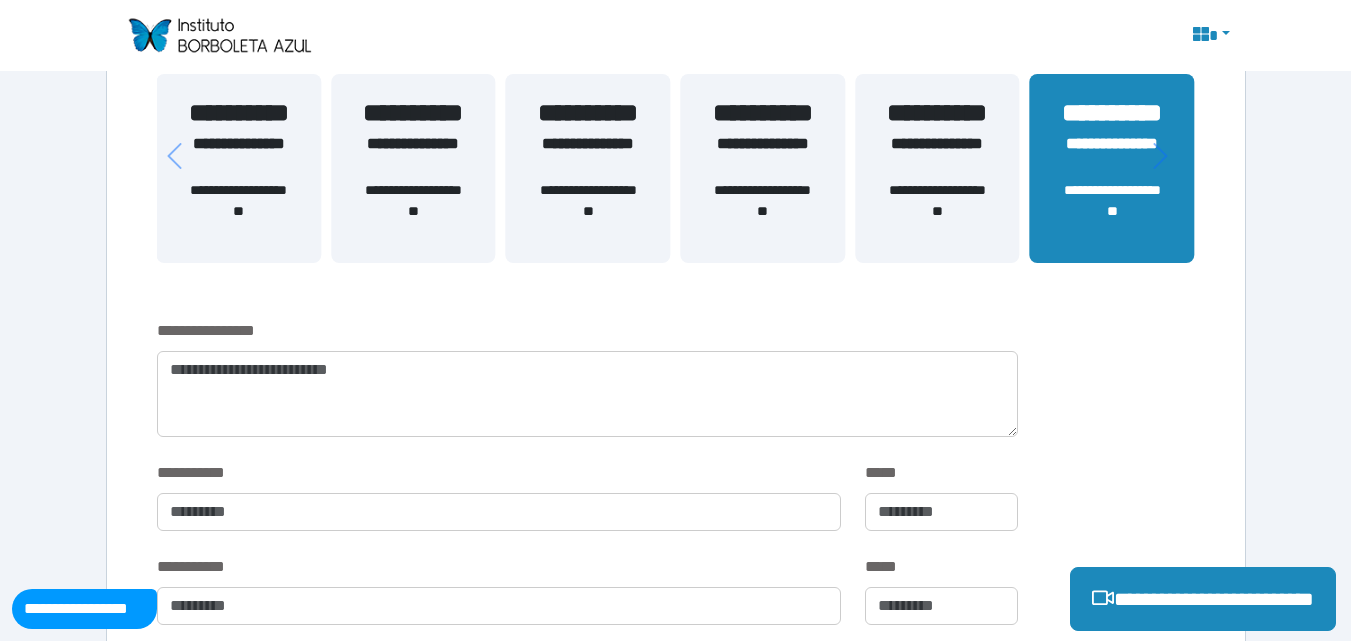click on "**********" at bounding box center (937, 211) 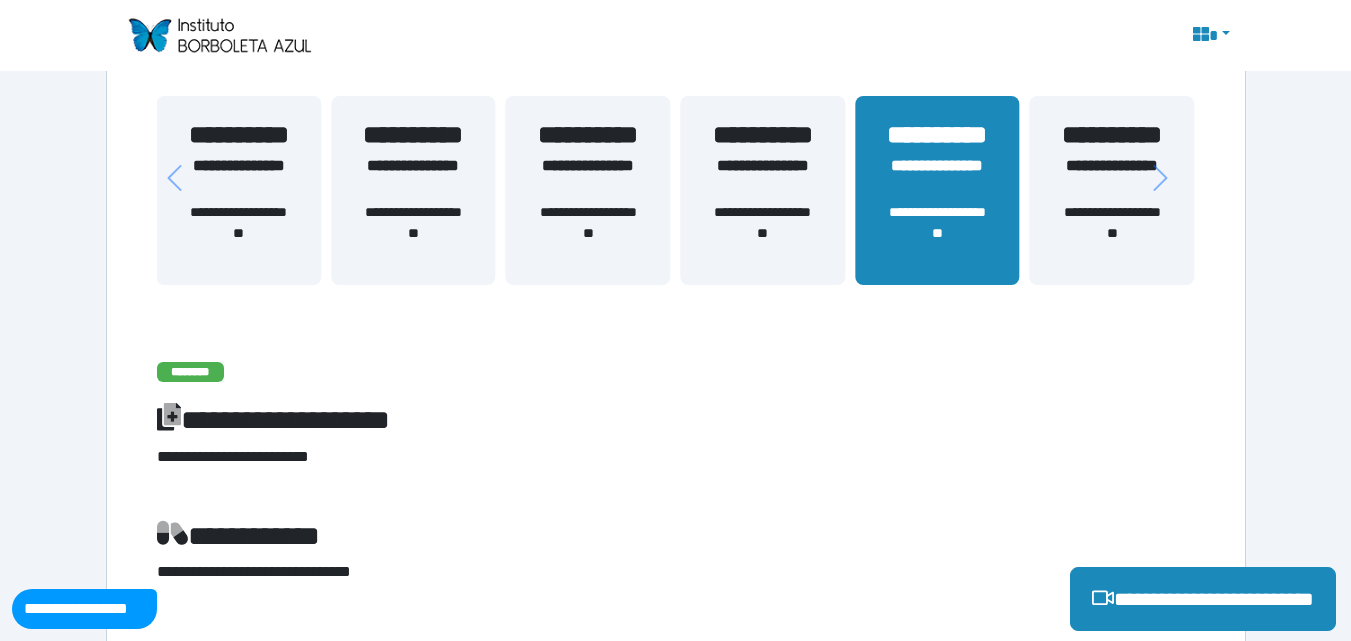 scroll, scrollTop: 419, scrollLeft: 0, axis: vertical 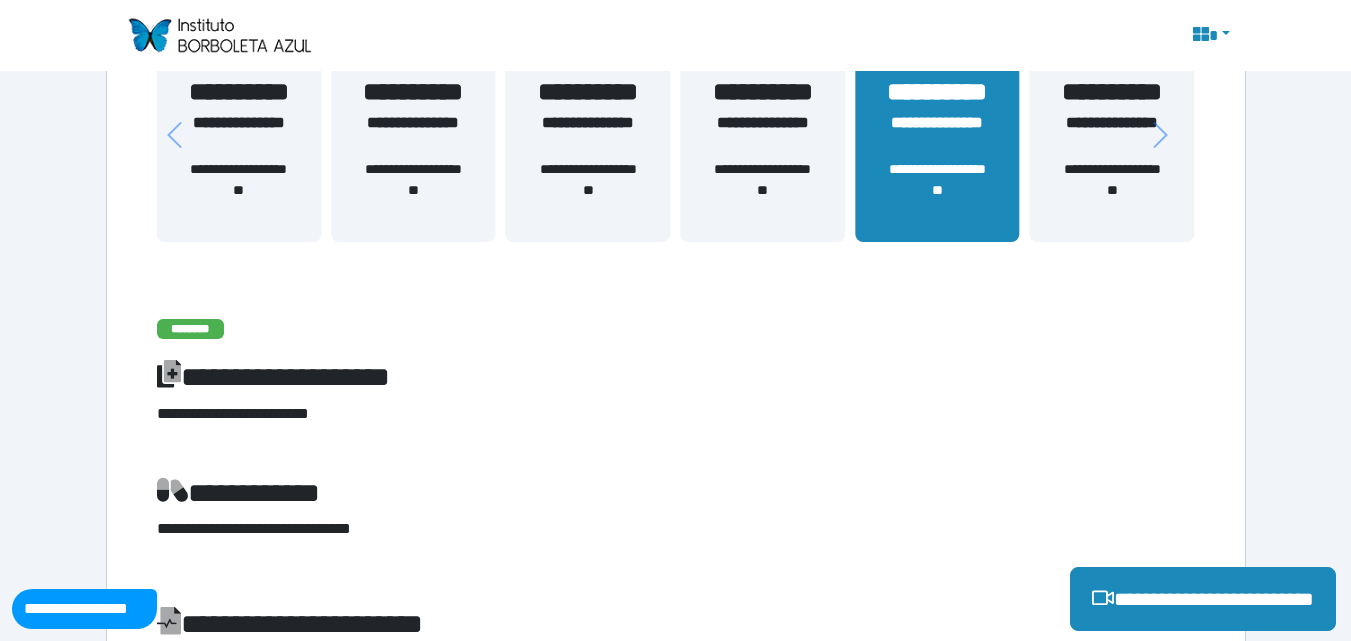 click on "**********" at bounding box center [762, 135] 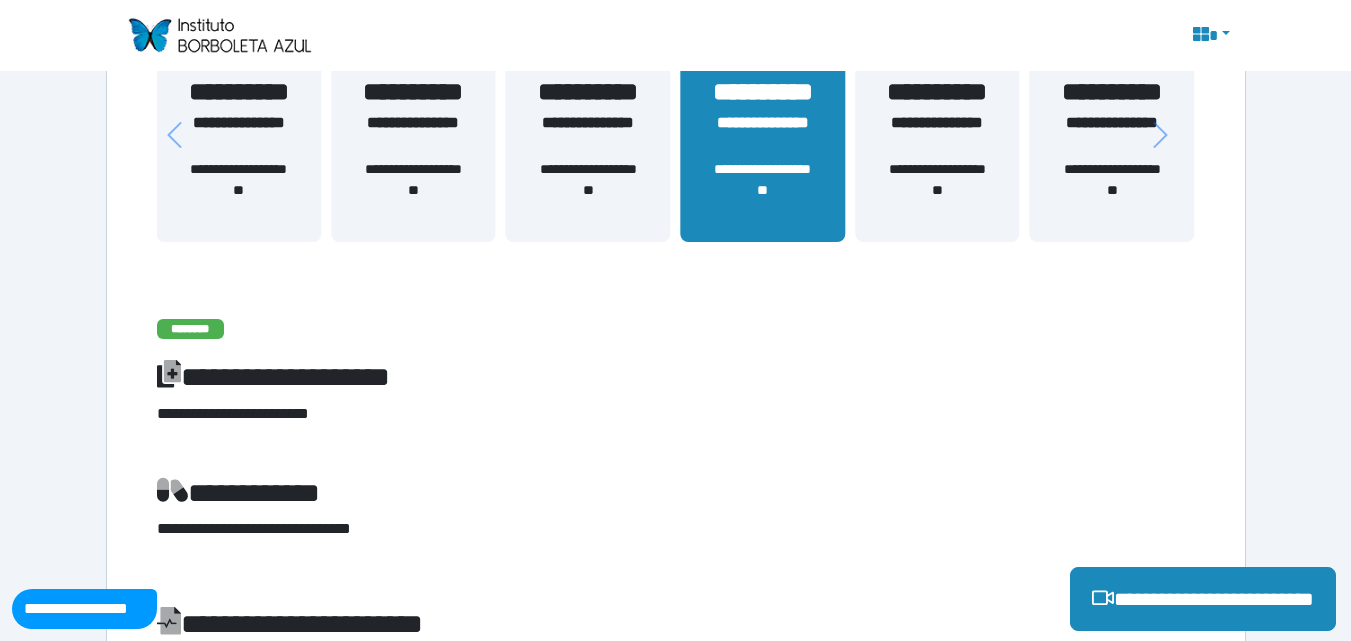 scroll, scrollTop: 429, scrollLeft: 0, axis: vertical 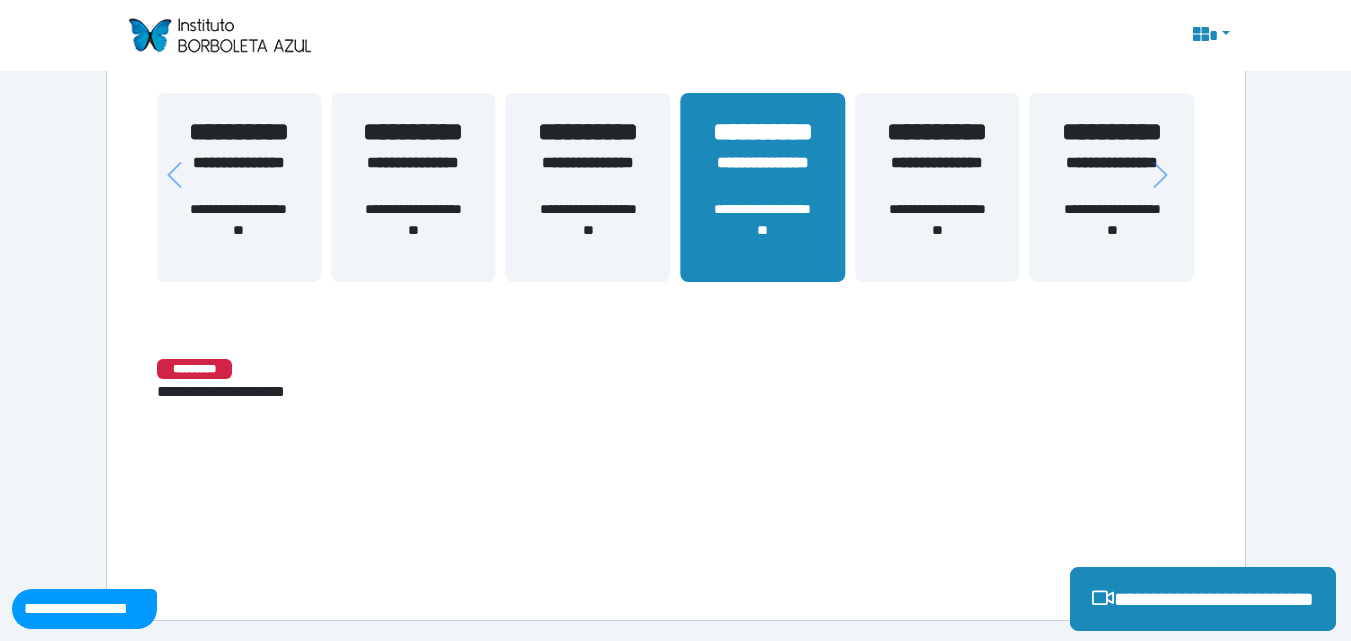 click on "**********" at bounding box center [676, 392] 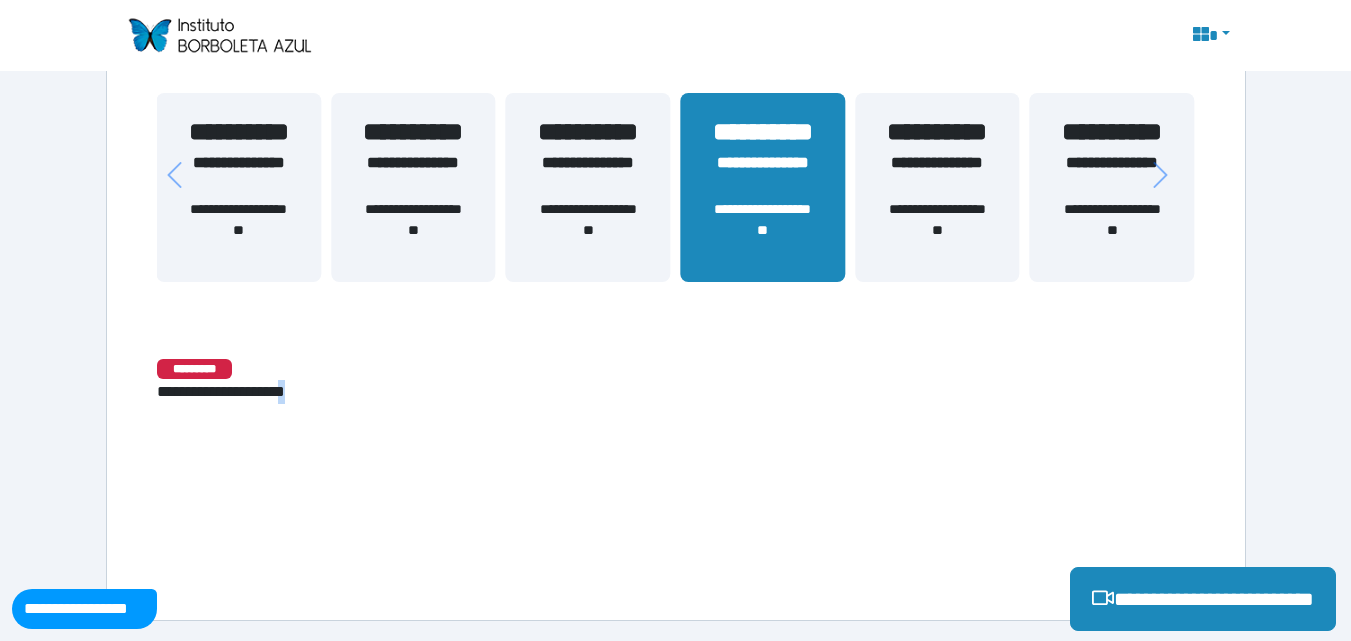 drag, startPoint x: 325, startPoint y: 385, endPoint x: 428, endPoint y: 498, distance: 152.89867 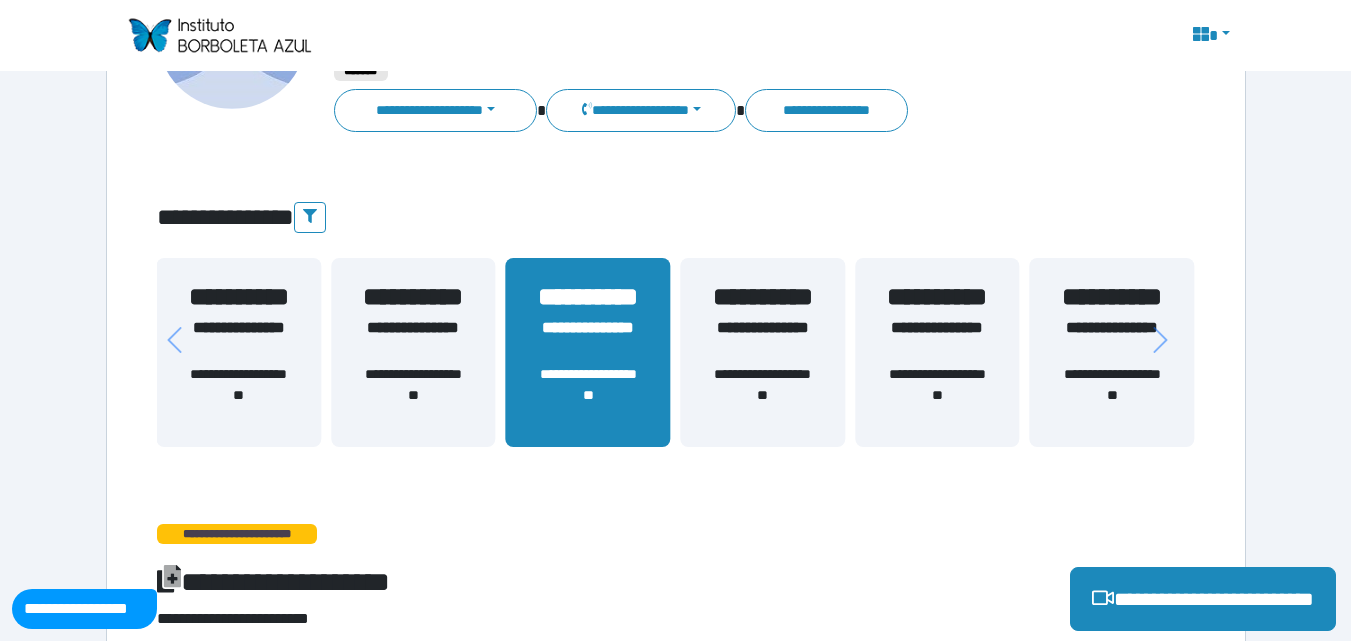 scroll, scrollTop: 228, scrollLeft: 0, axis: vertical 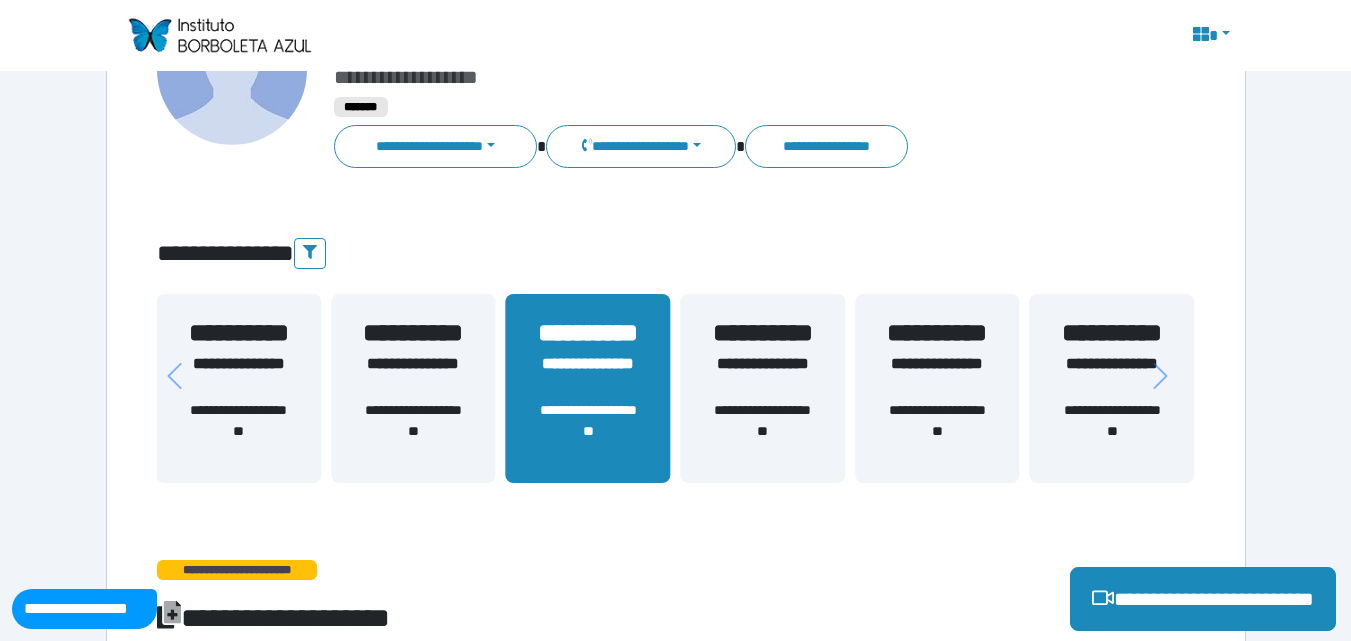 click on "**********" at bounding box center [413, 431] 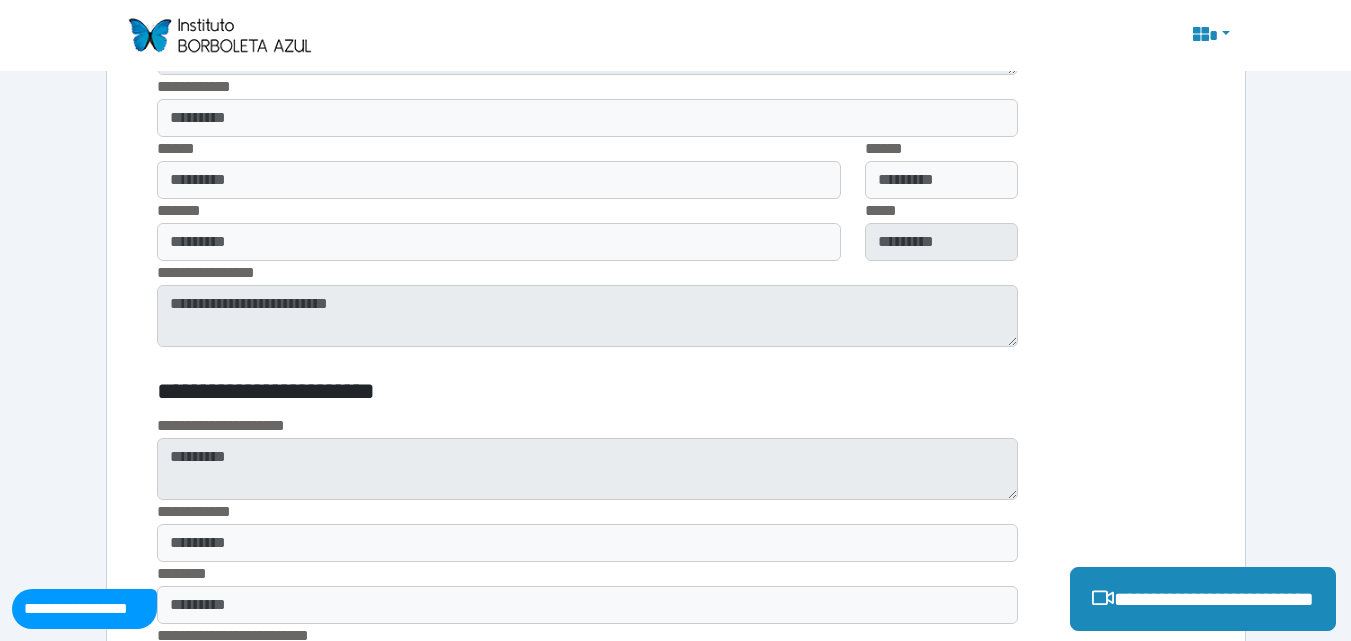 scroll, scrollTop: 0, scrollLeft: 0, axis: both 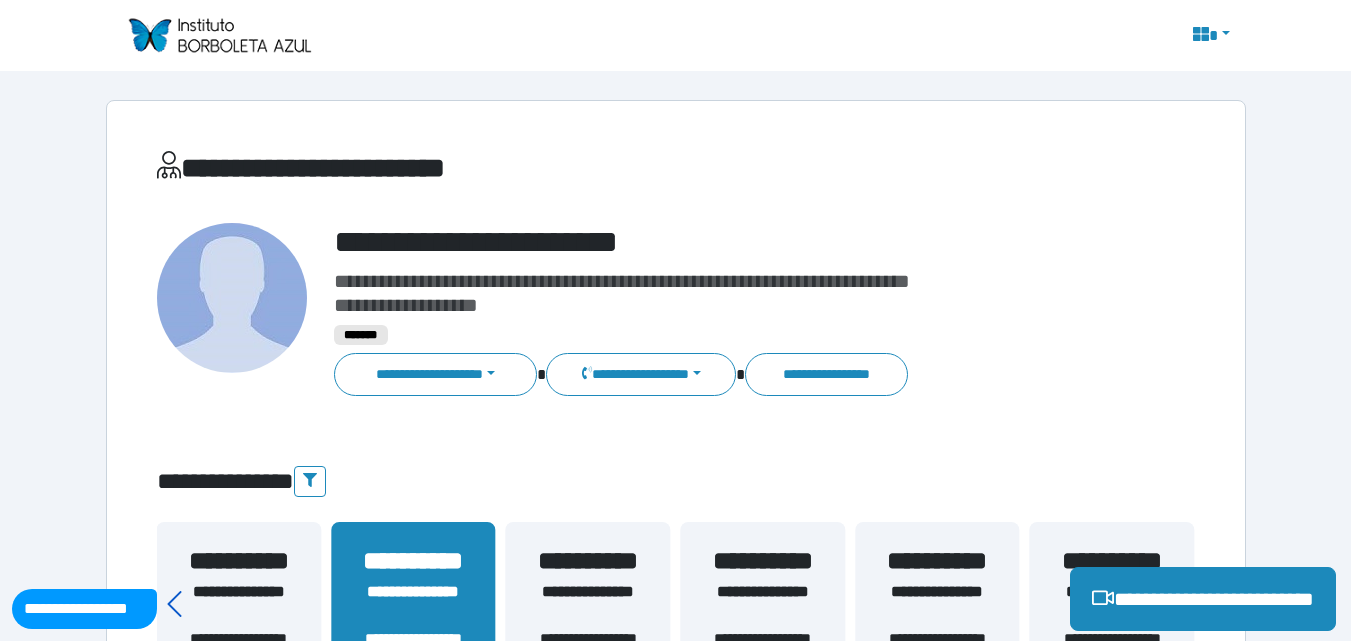 click 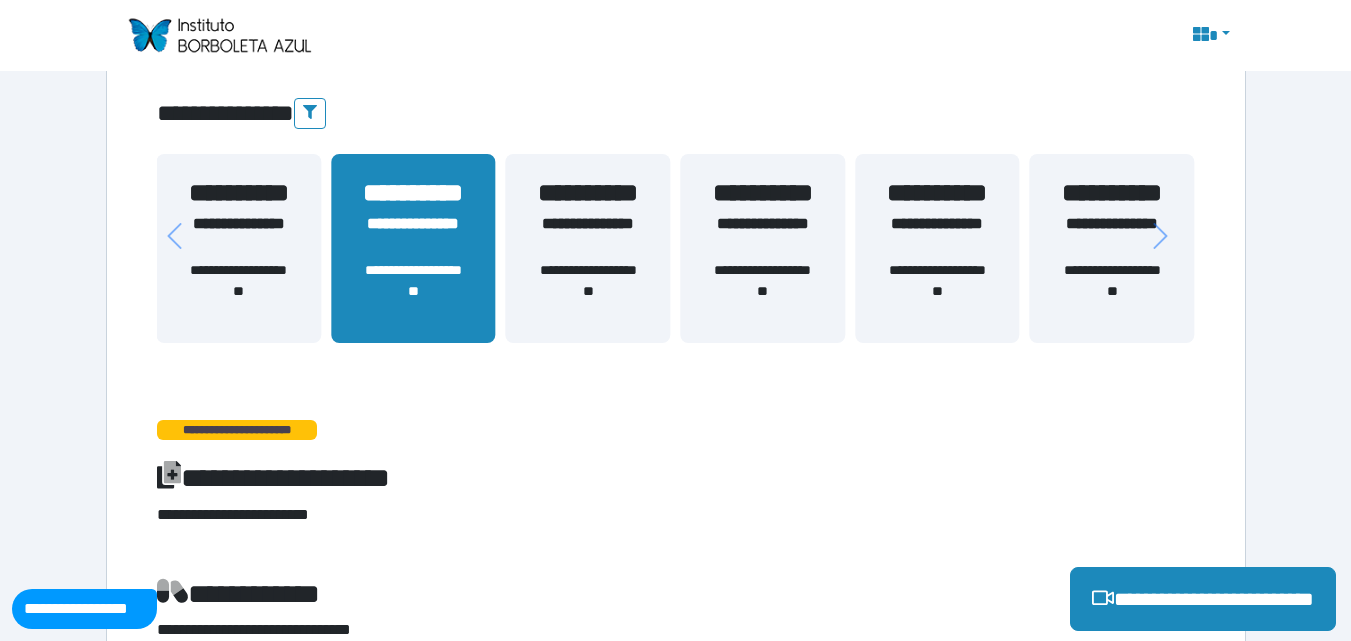 scroll, scrollTop: 390, scrollLeft: 0, axis: vertical 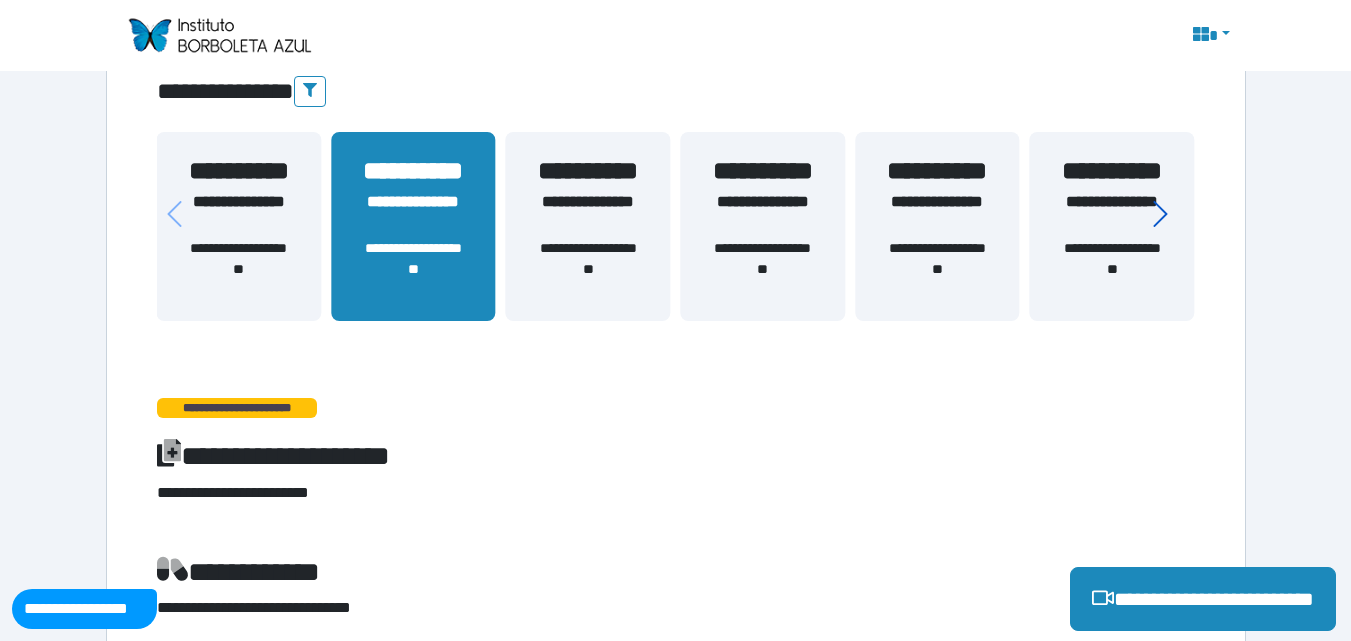 click 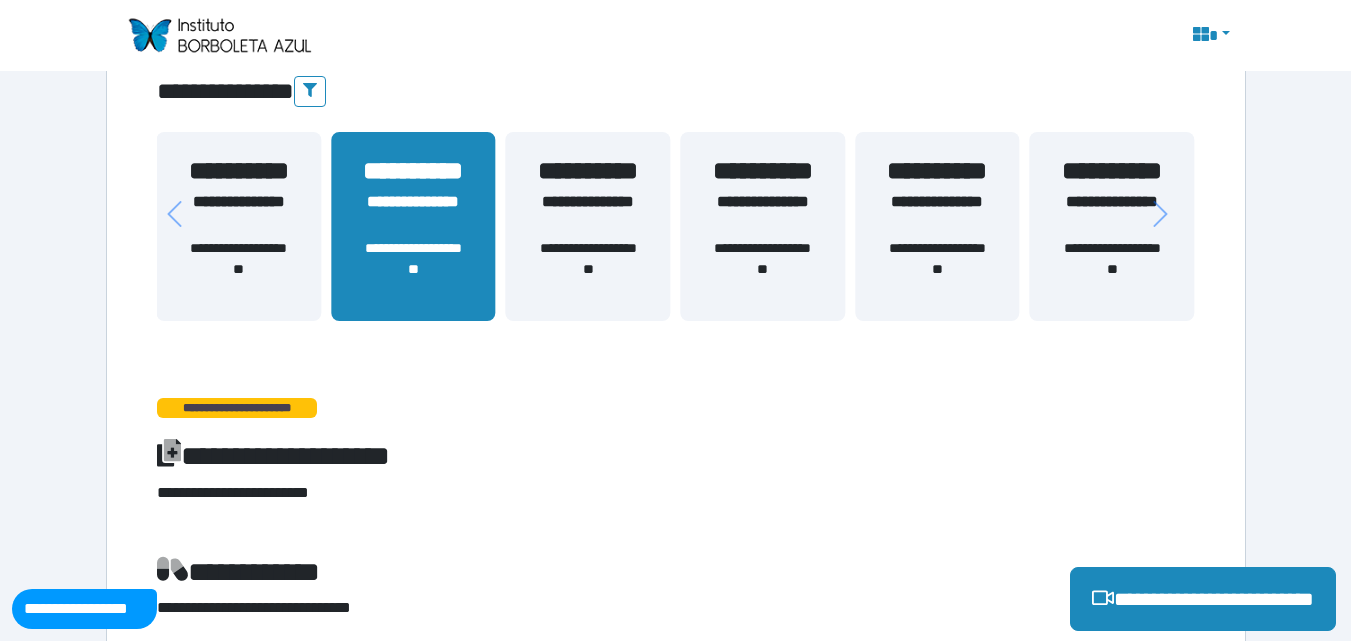 click on "**********" at bounding box center (1112, 214) 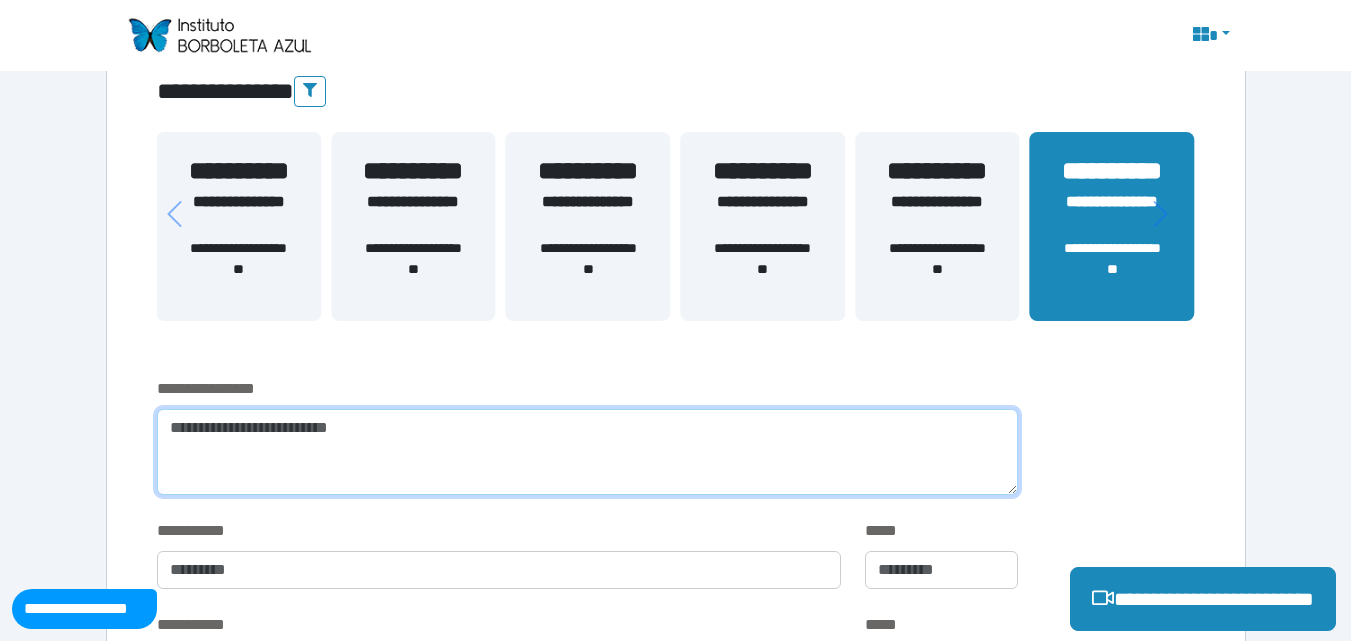 click at bounding box center [587, 452] 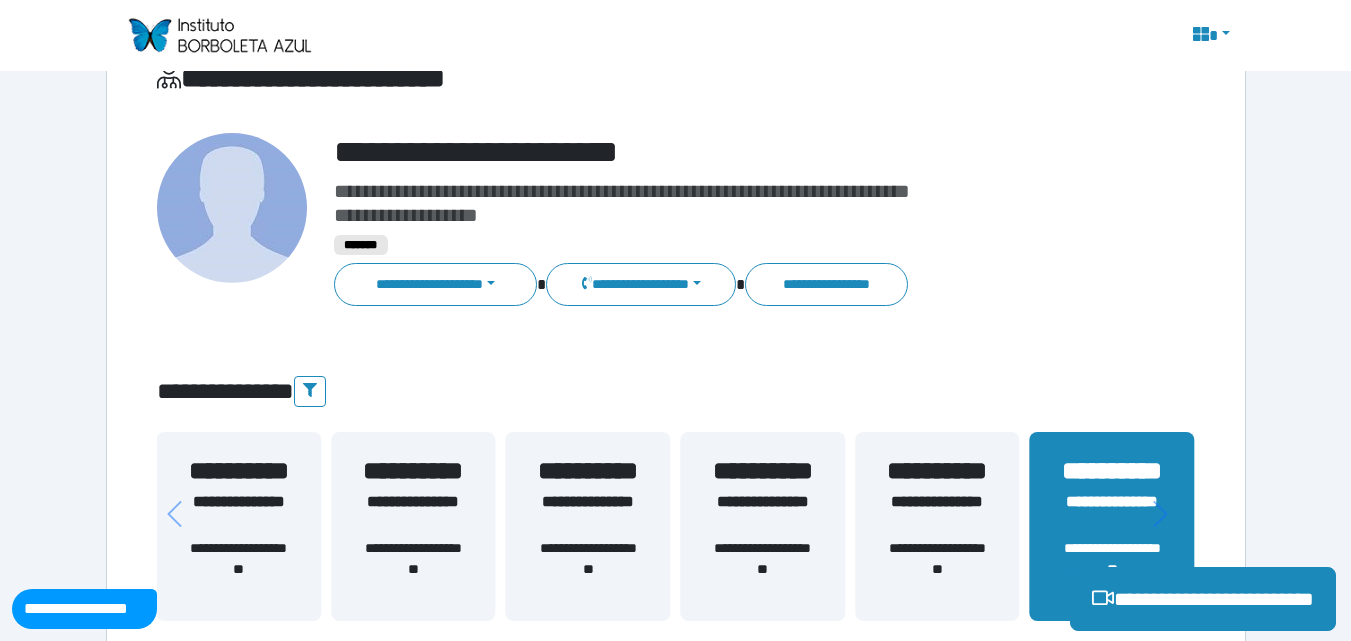 scroll, scrollTop: 23, scrollLeft: 0, axis: vertical 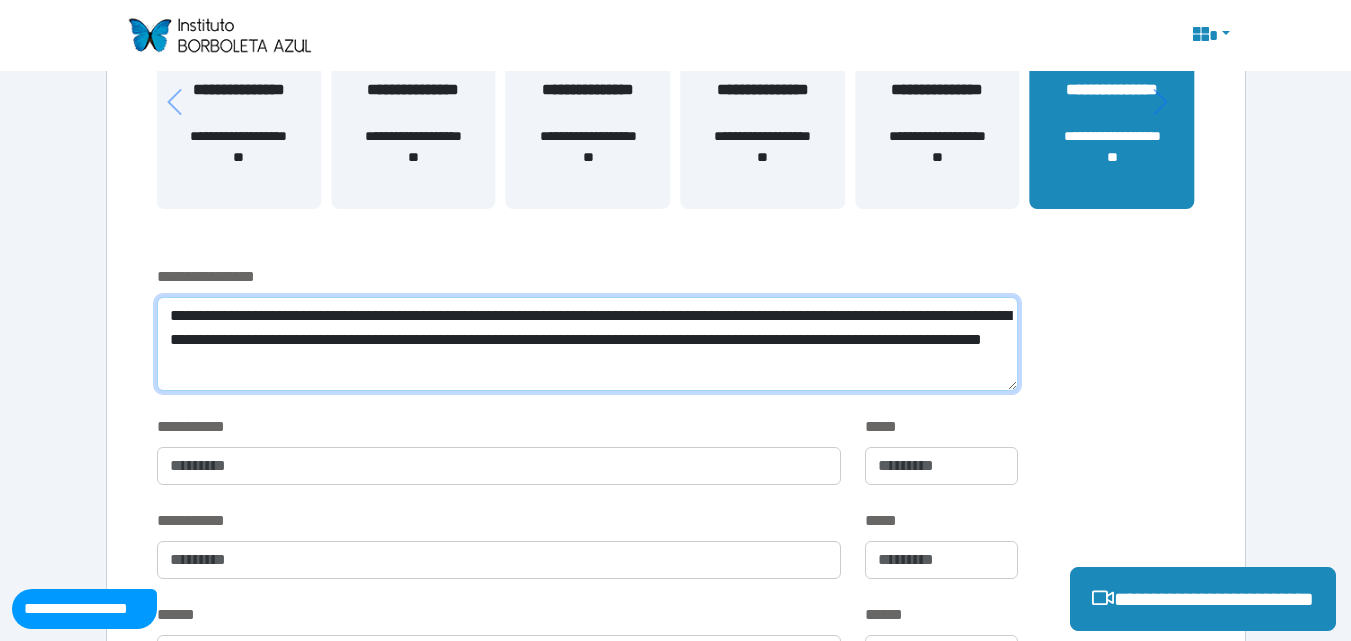 type on "**********" 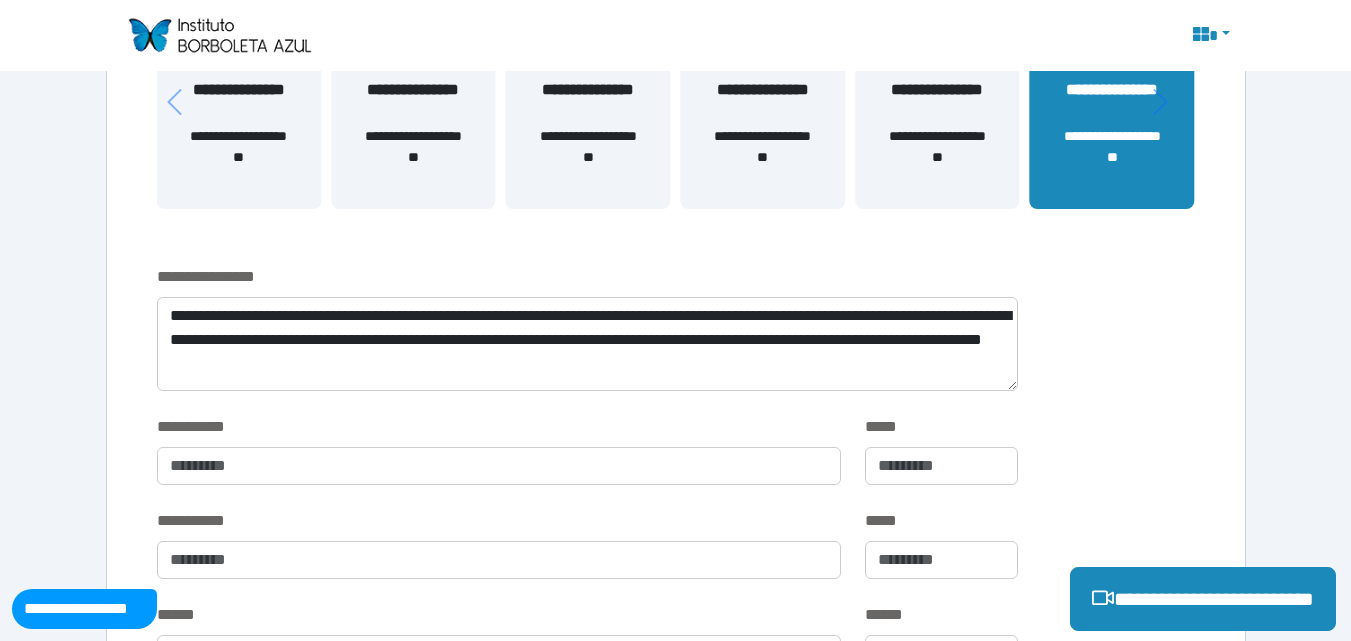 click on "**********" at bounding box center (676, 340) 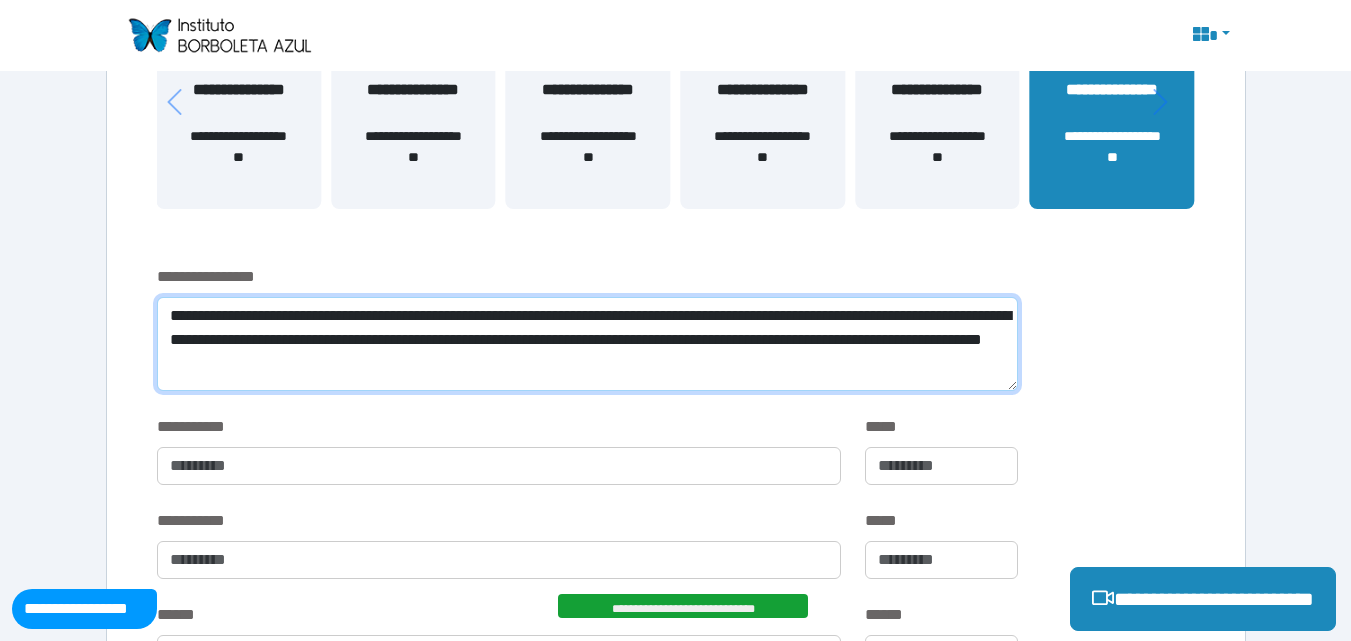 click on "**********" at bounding box center (587, 344) 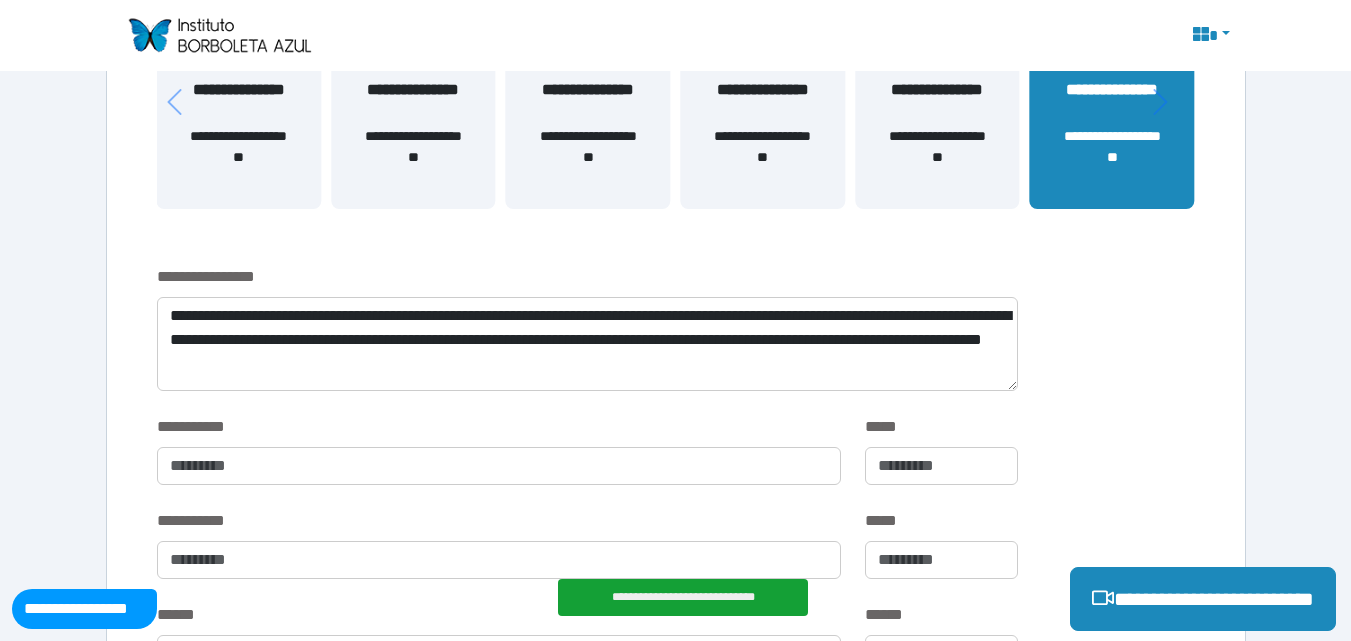 click on "**********" at bounding box center (676, 340) 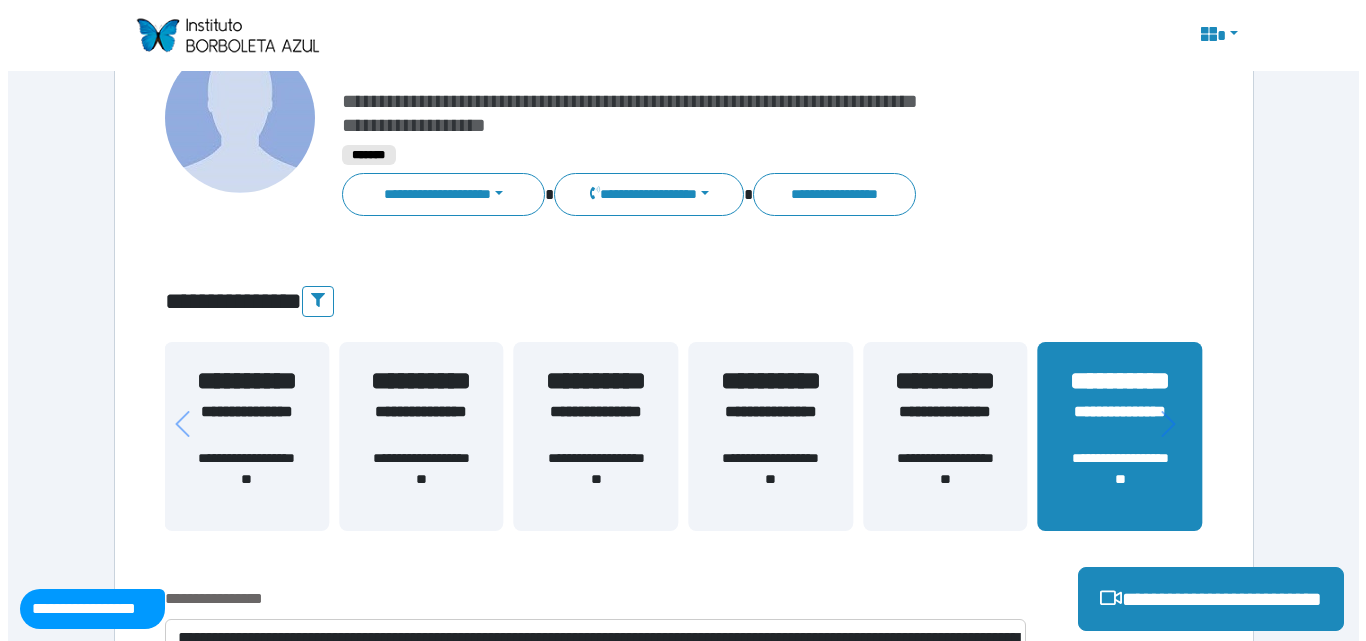 scroll, scrollTop: 143, scrollLeft: 0, axis: vertical 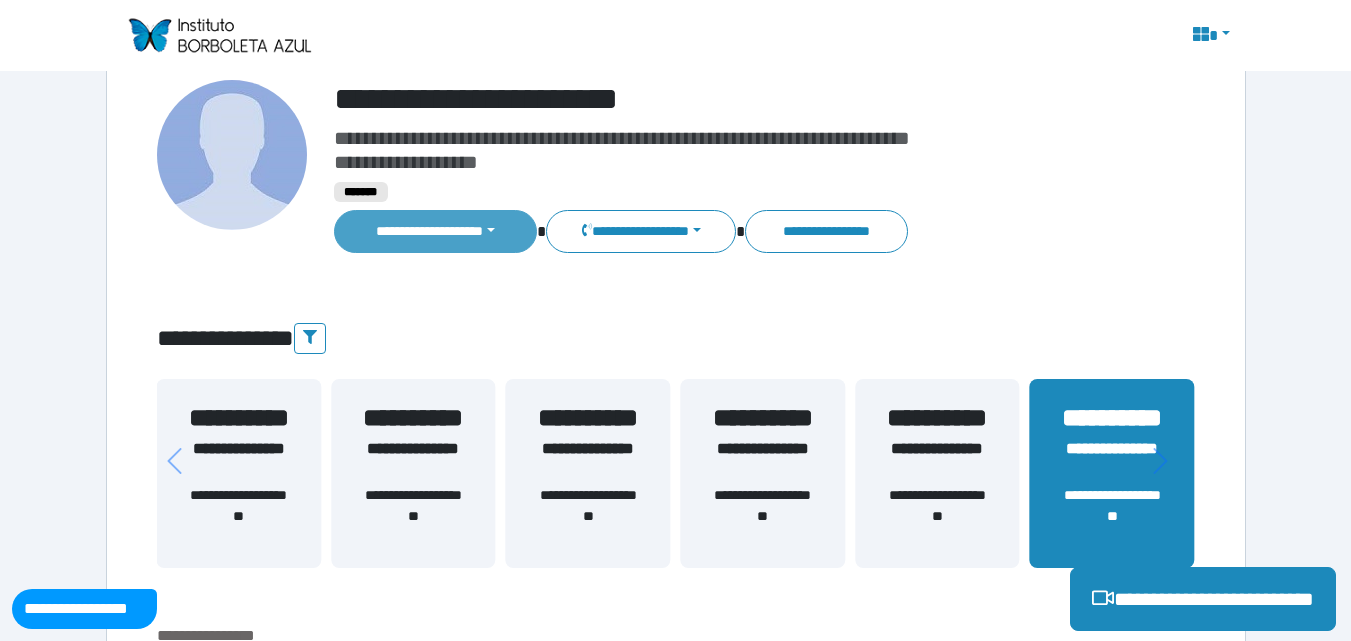 click on "**********" at bounding box center (436, 231) 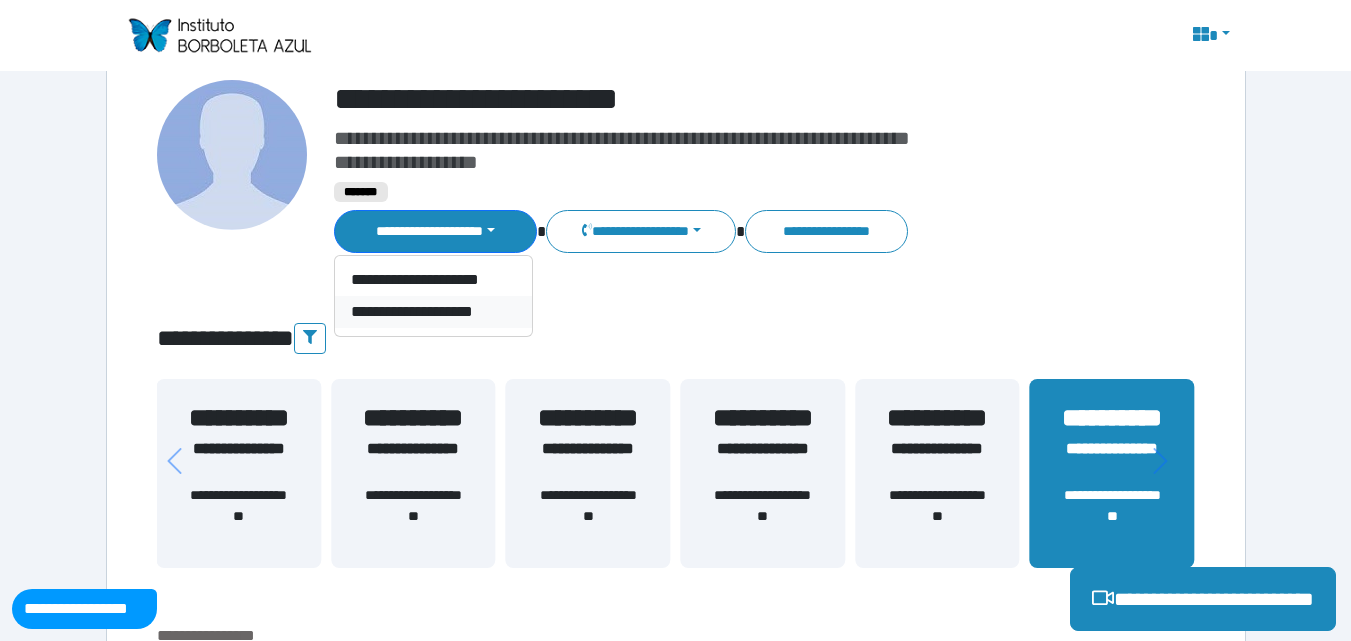 click on "**********" at bounding box center (433, 312) 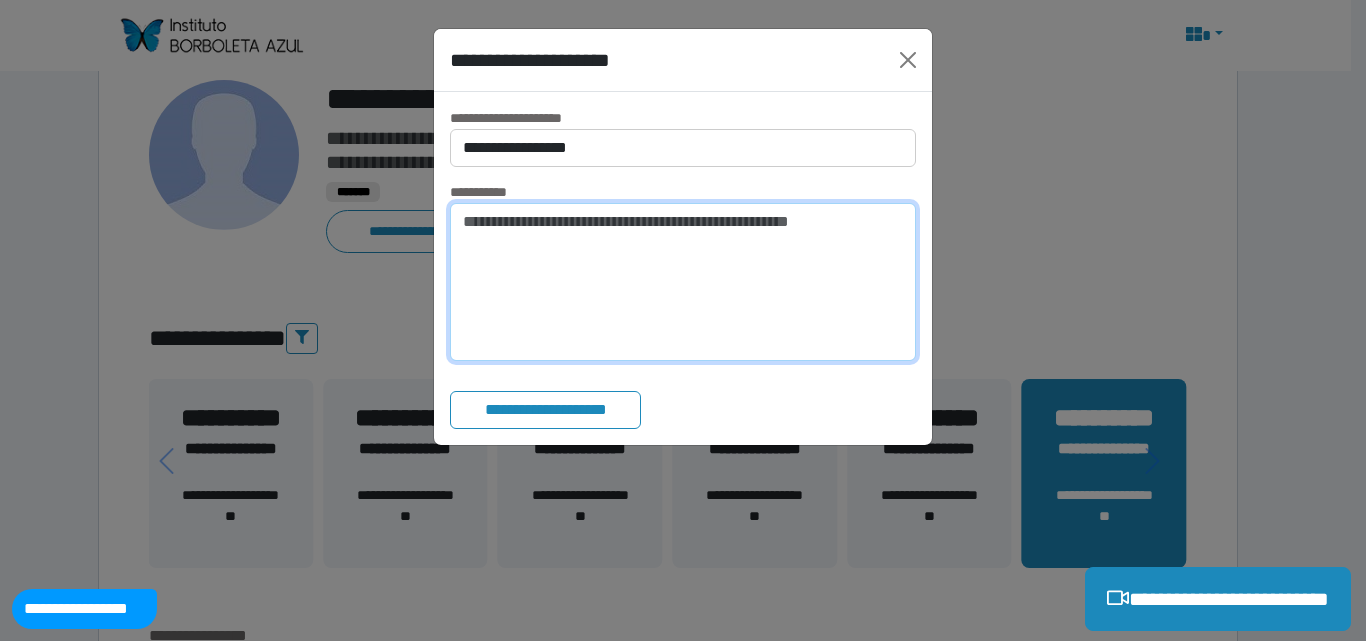 click at bounding box center (683, 282) 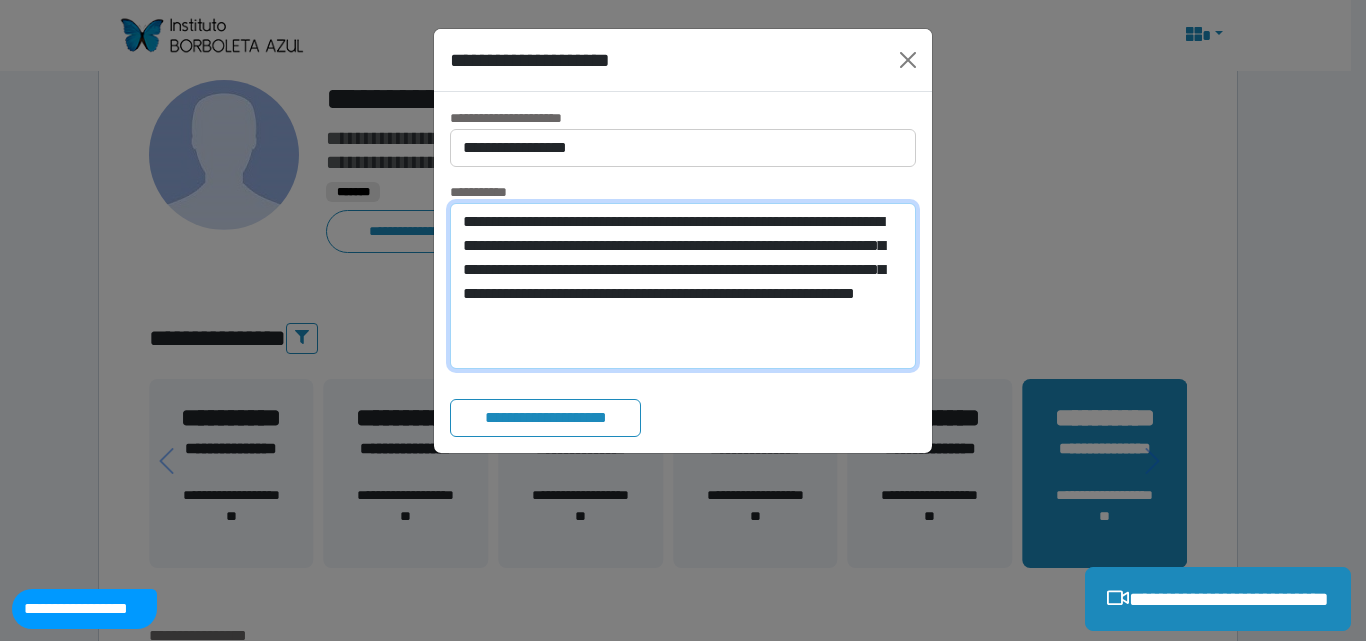 type on "**********" 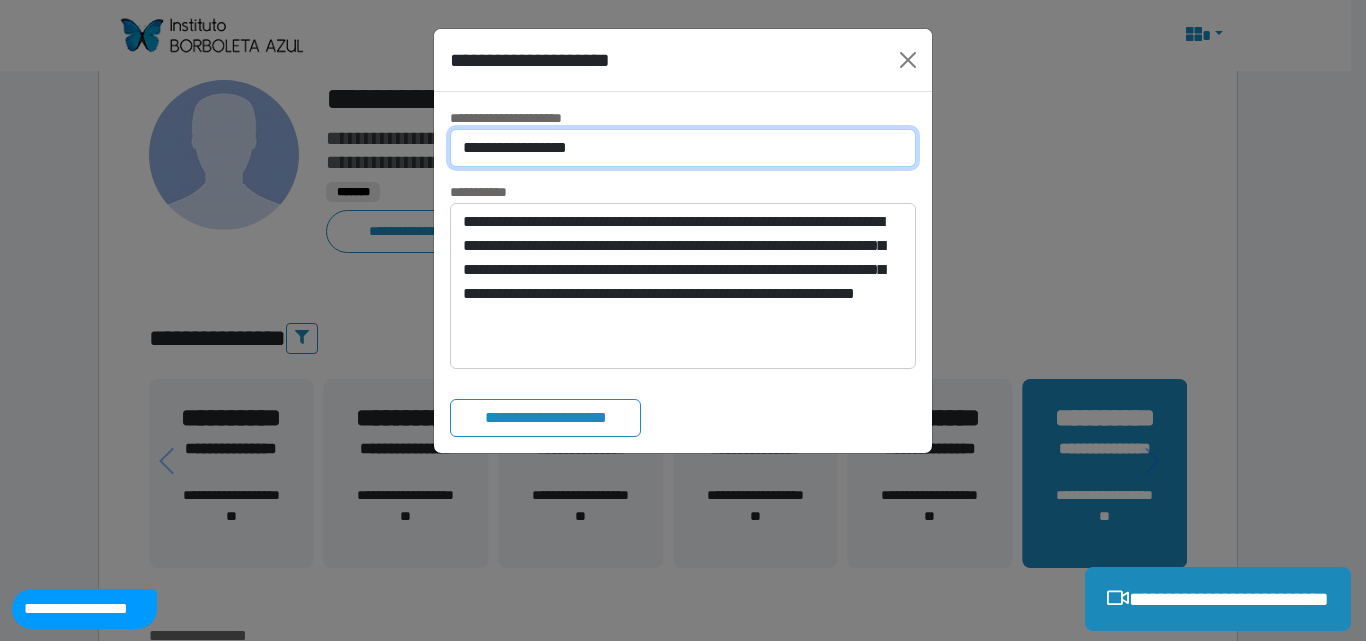 click on "**********" at bounding box center [683, 148] 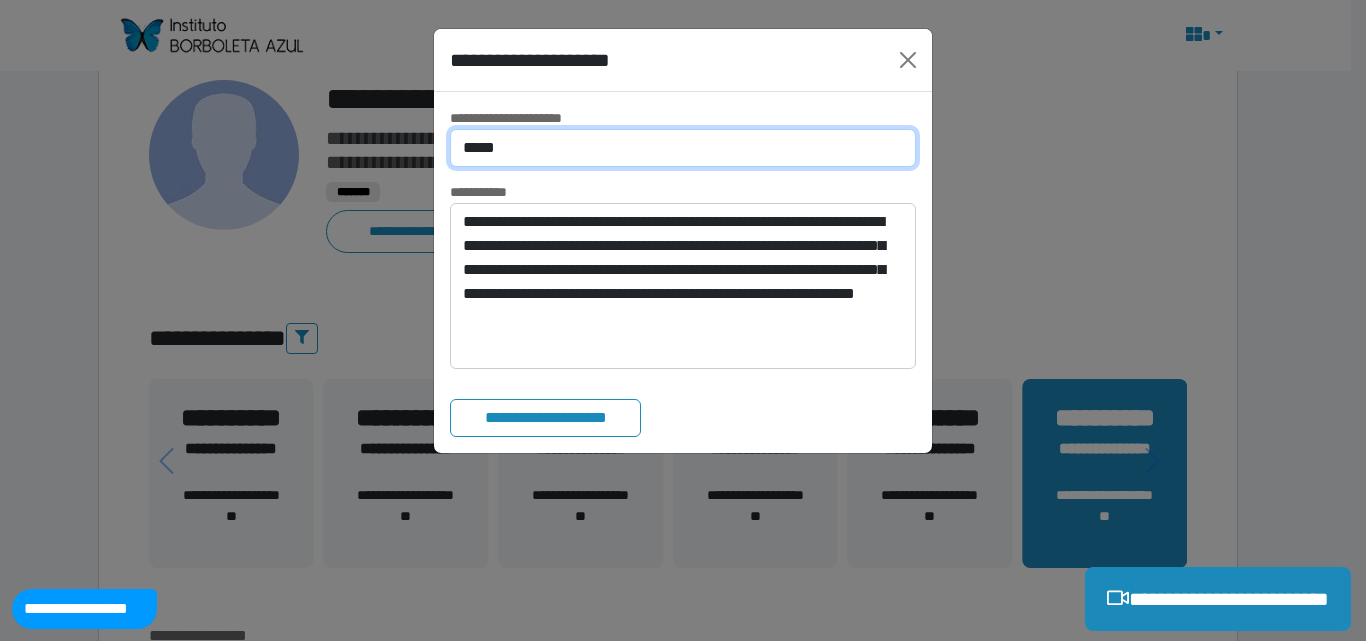 click on "**********" at bounding box center (683, 148) 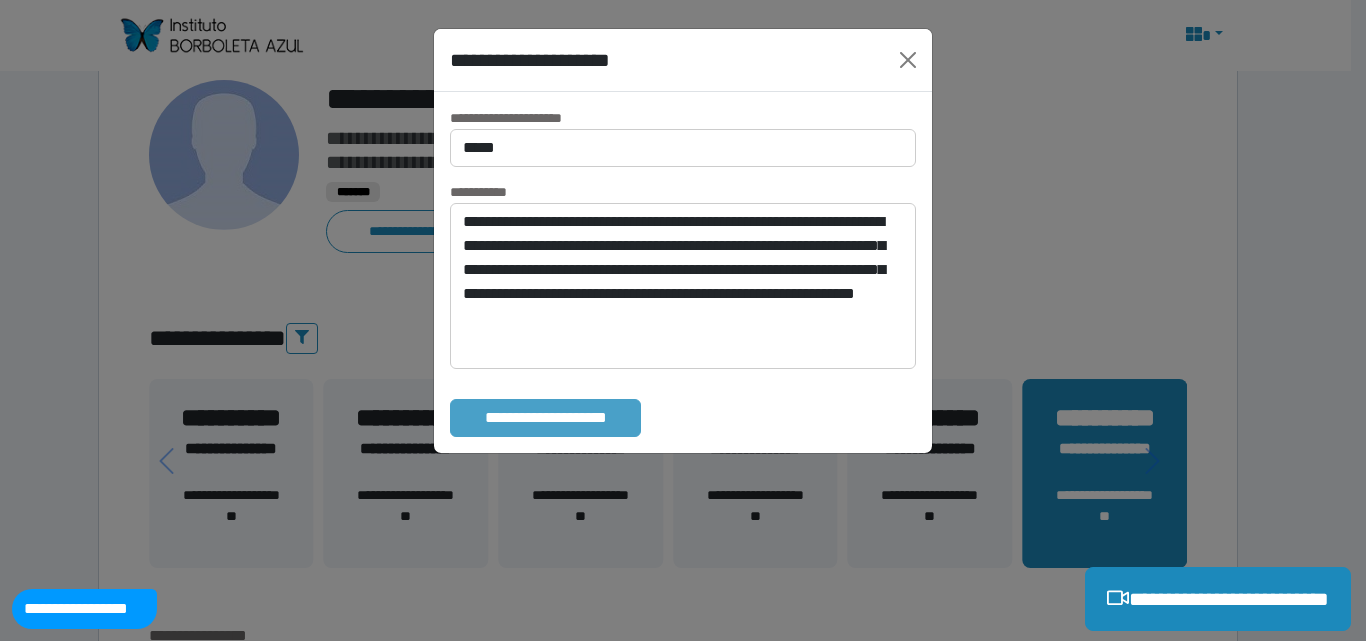 click on "**********" at bounding box center [545, 418] 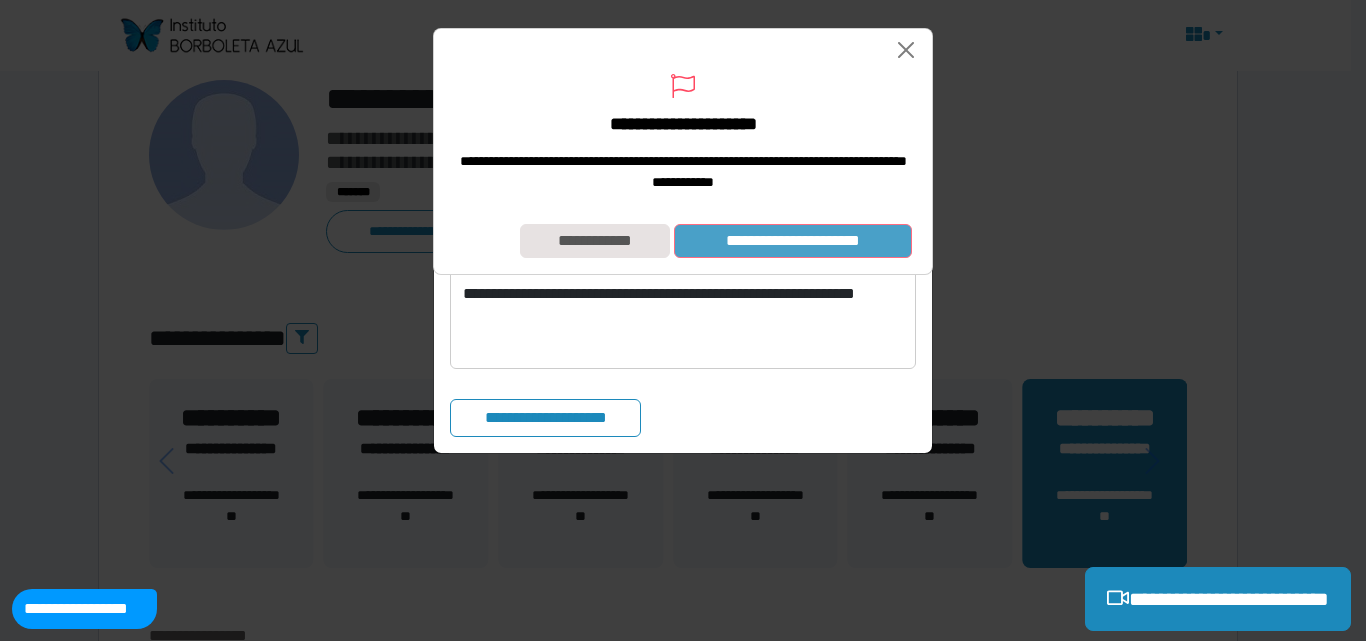 click on "**********" at bounding box center [793, 241] 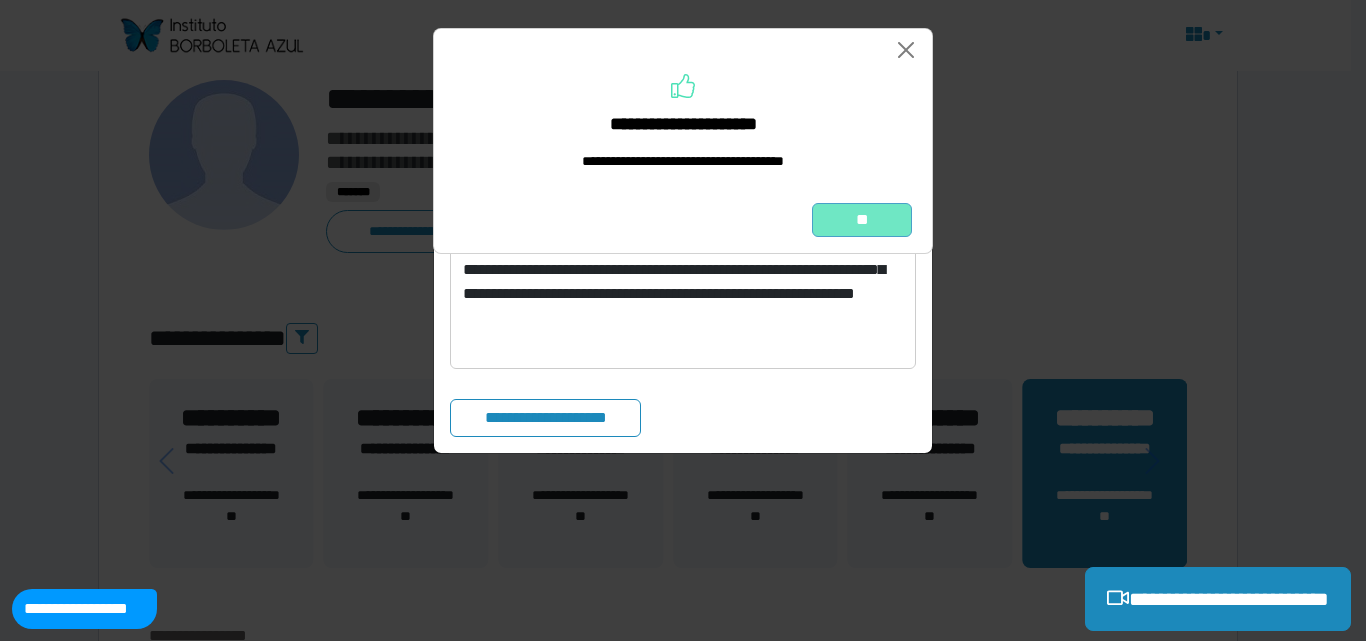 click on "**" at bounding box center [862, 220] 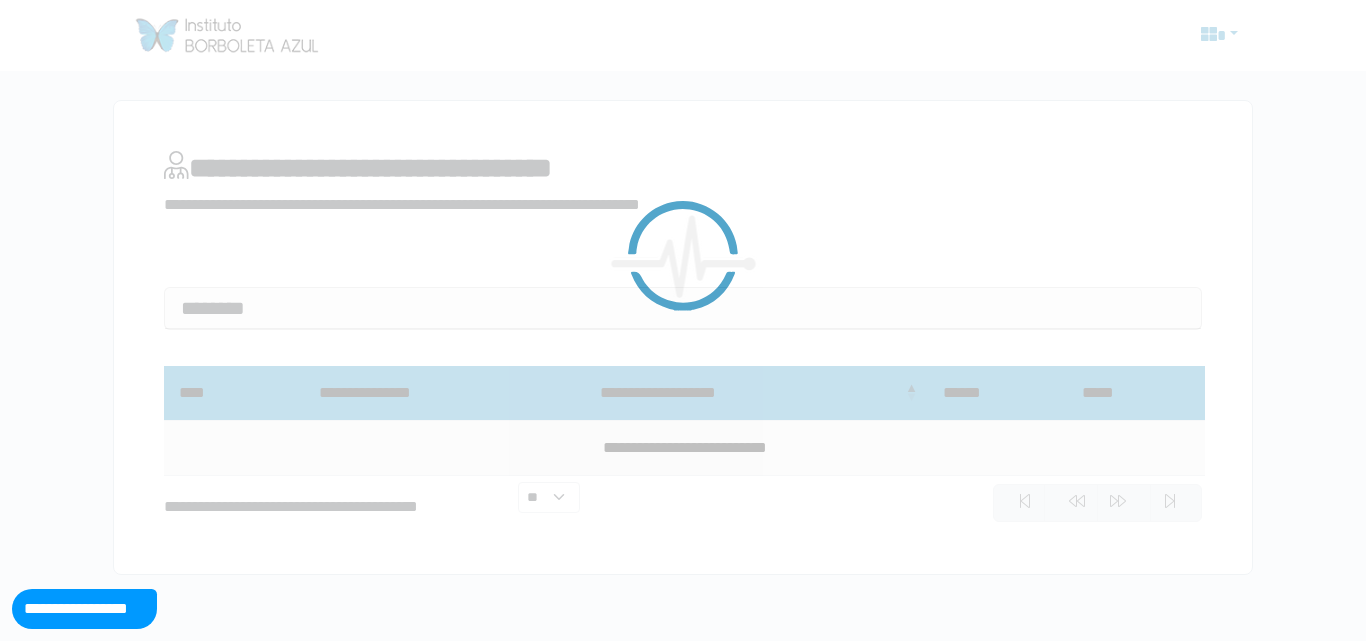 scroll, scrollTop: 0, scrollLeft: 0, axis: both 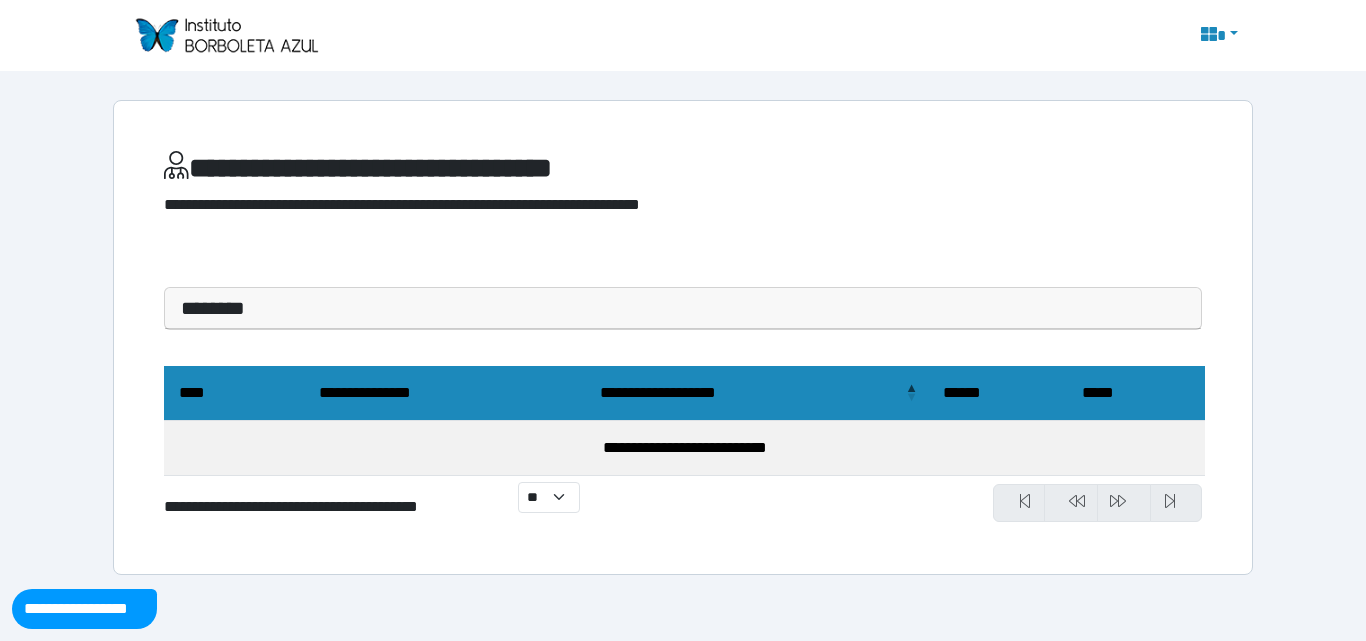 click at bounding box center [226, 35] 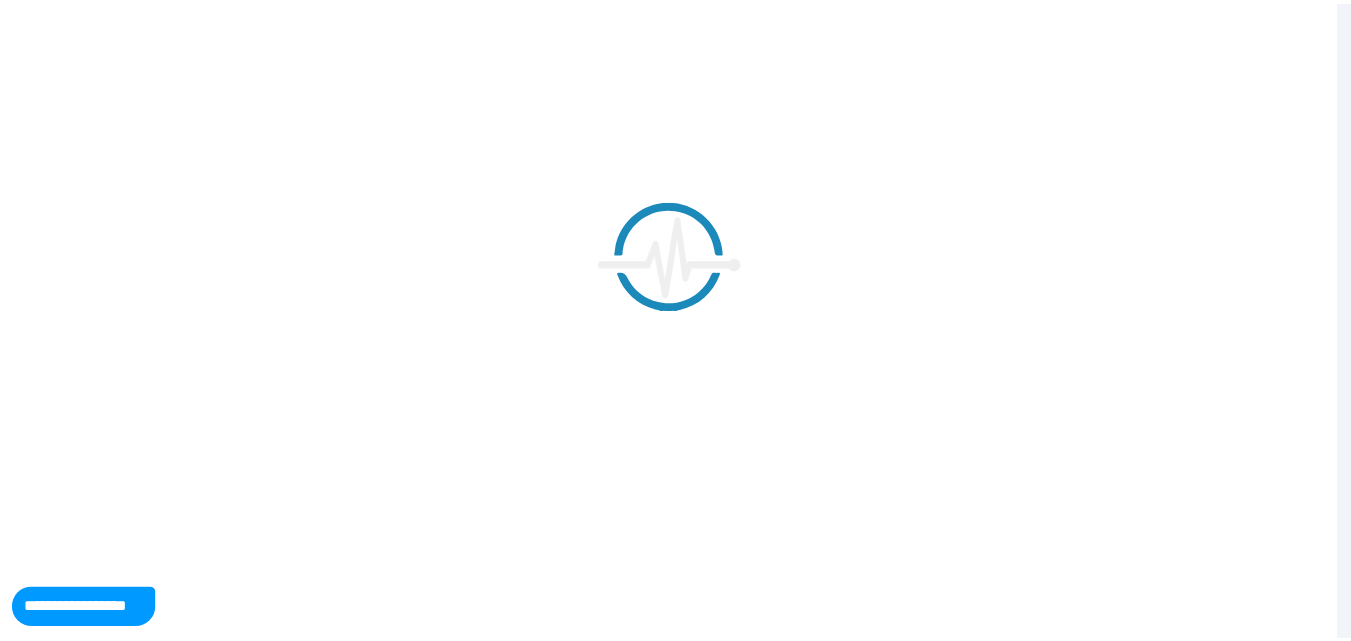 scroll, scrollTop: 0, scrollLeft: 0, axis: both 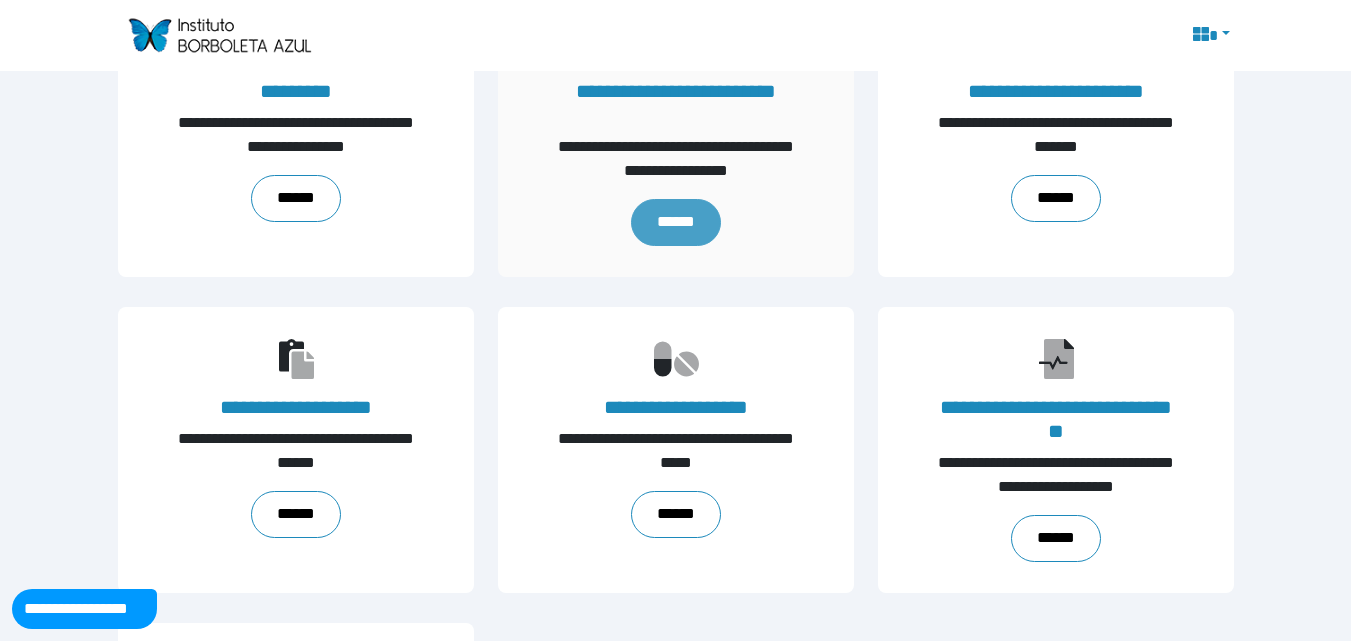 click on "******" at bounding box center (676, 223) 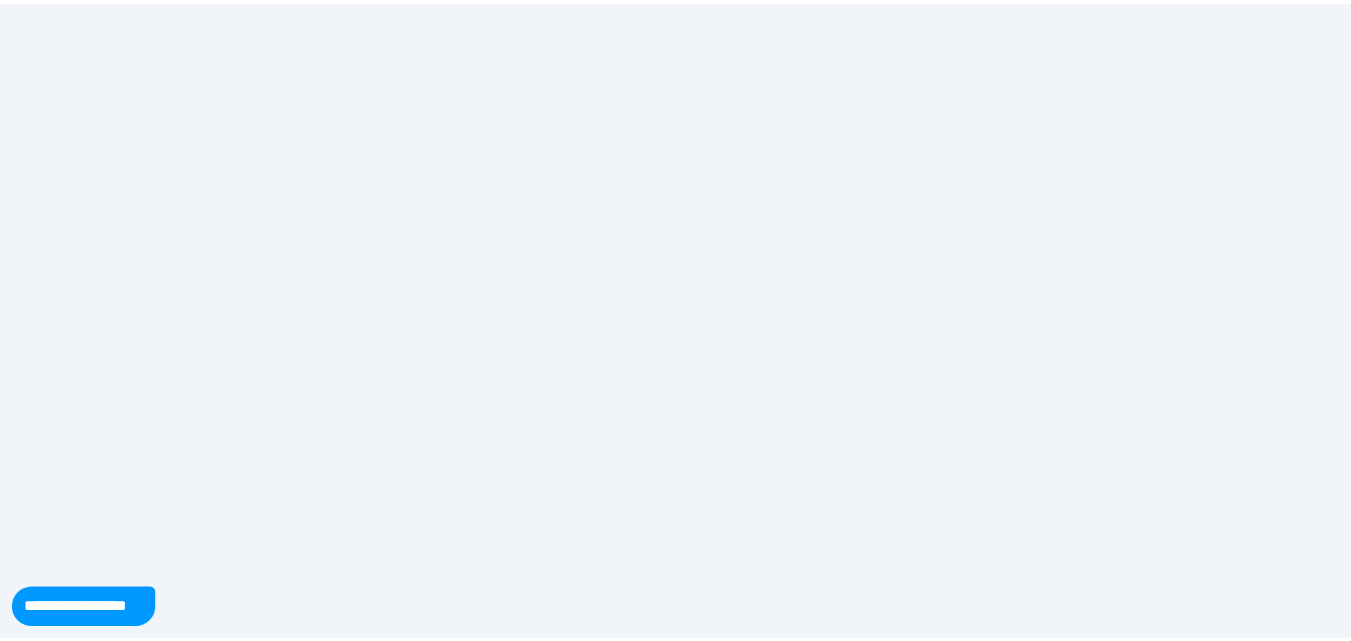 scroll, scrollTop: 0, scrollLeft: 0, axis: both 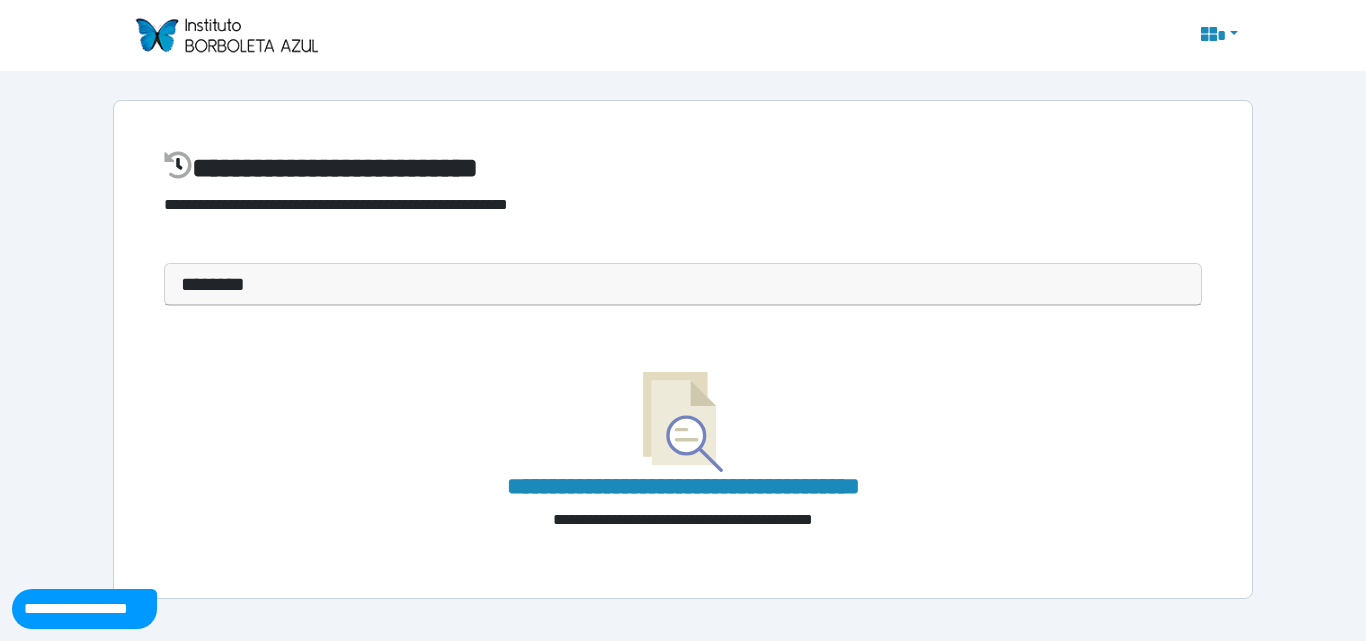 click on "********" at bounding box center (683, 284) 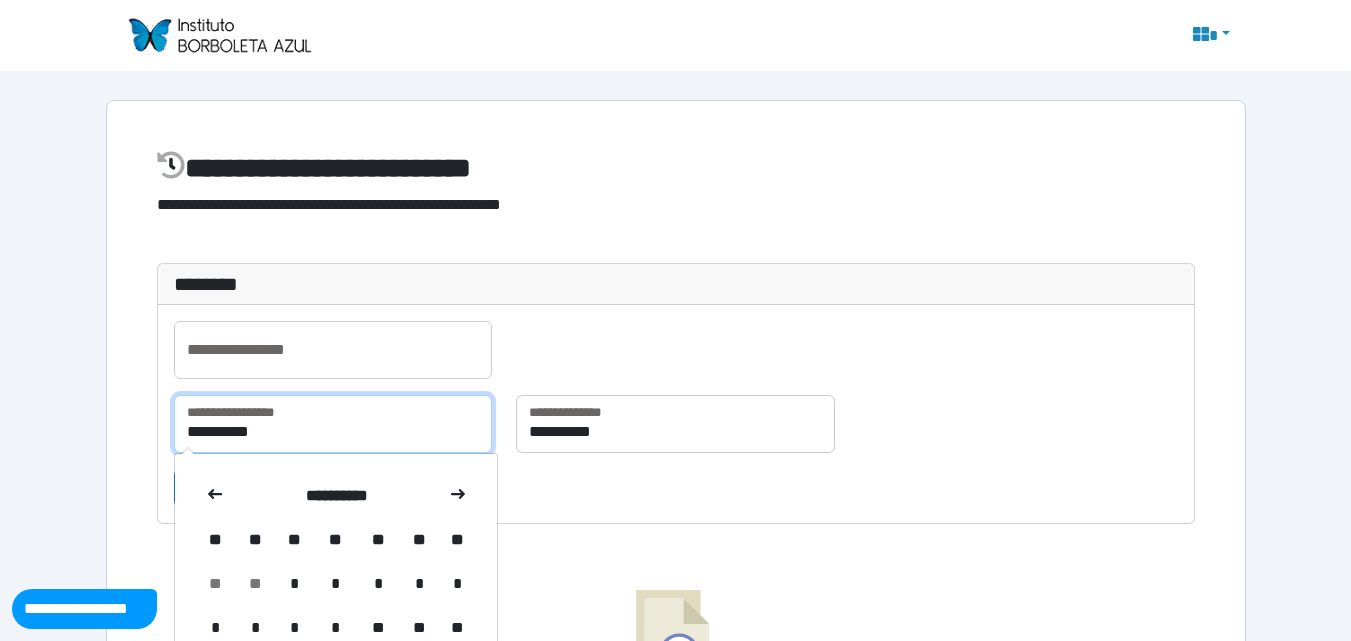 click on "**********" at bounding box center (333, 424) 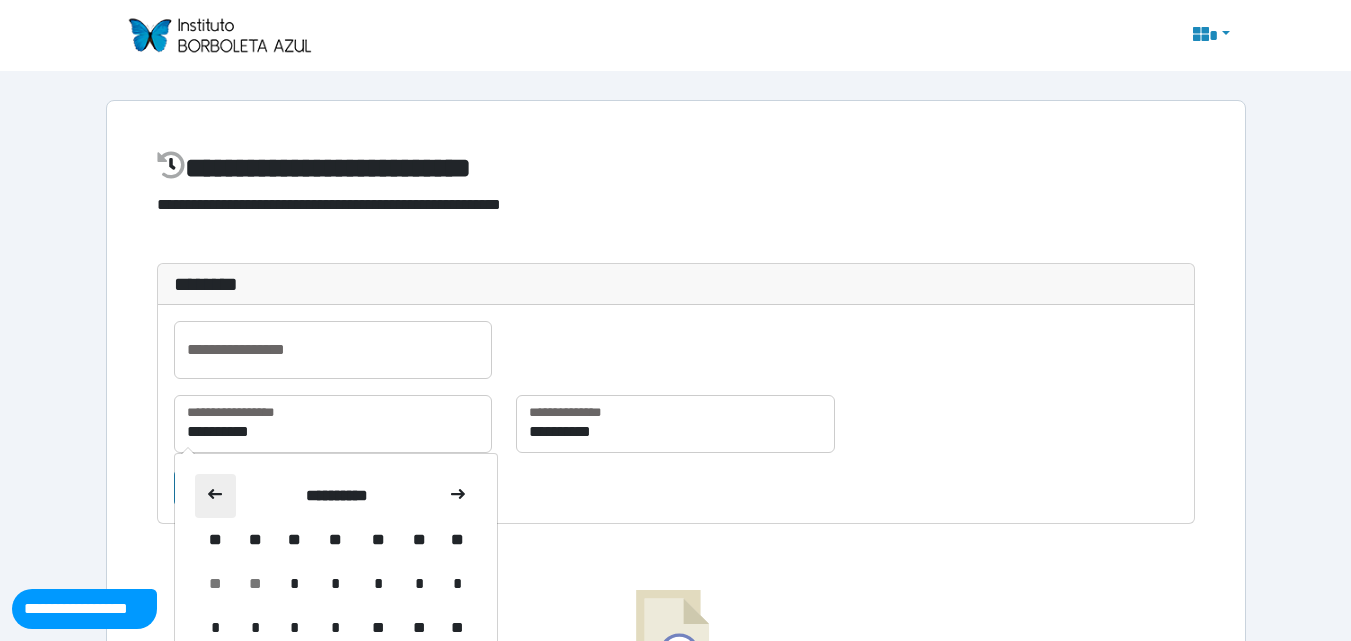 click 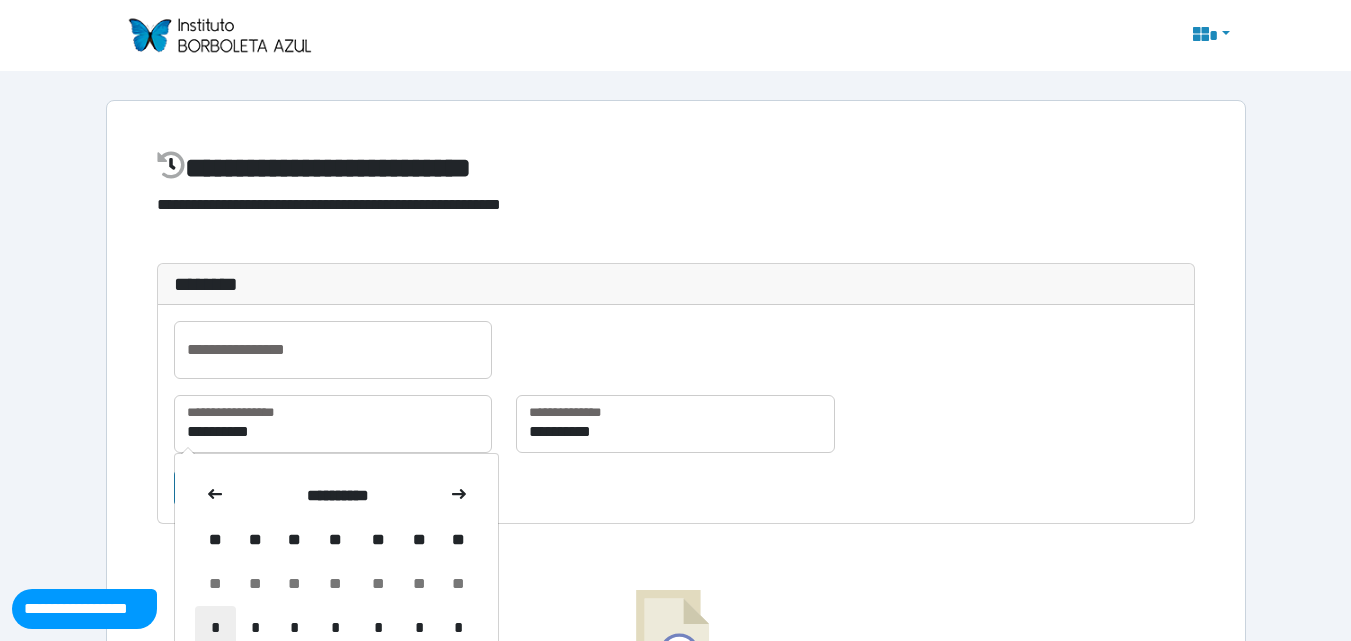 click on "*" at bounding box center (216, 628) 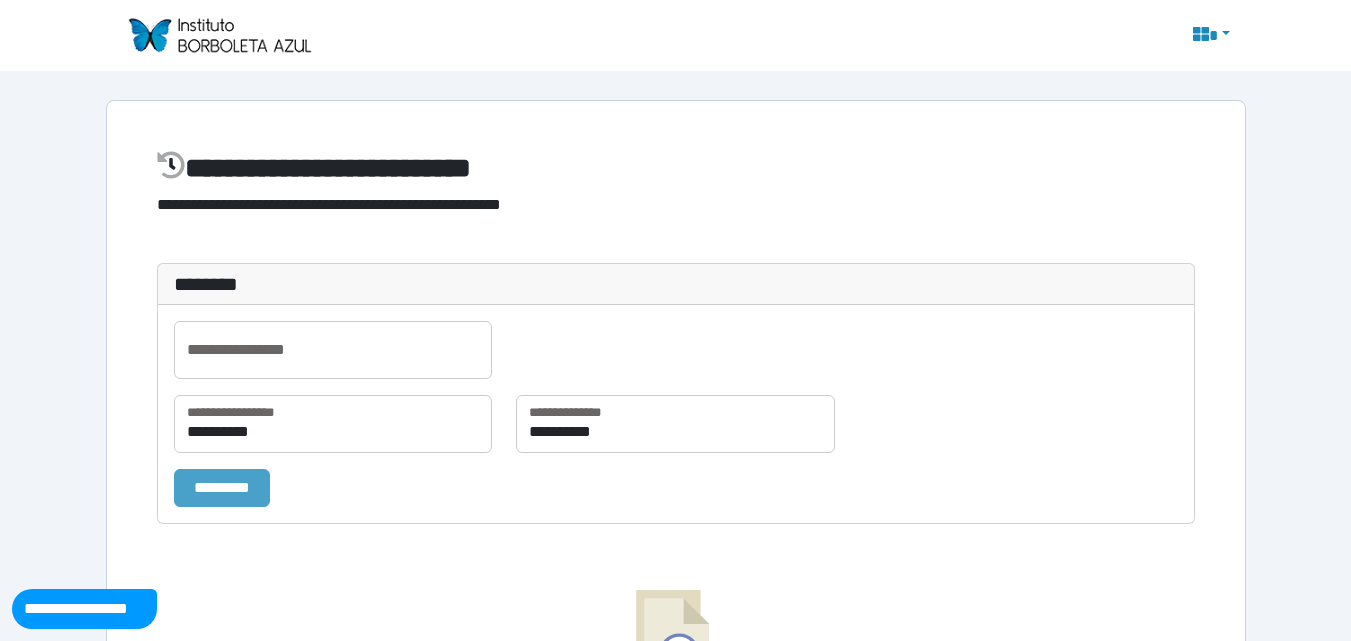 click on "*********" at bounding box center [222, 488] 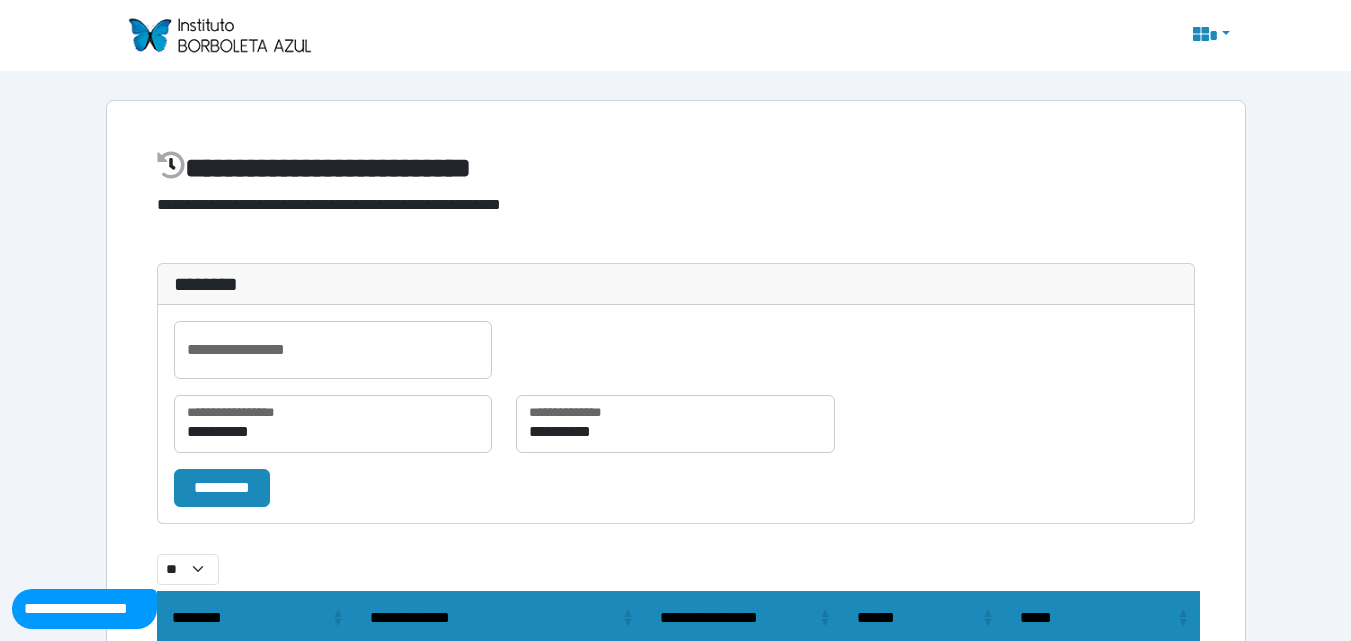 scroll, scrollTop: 298, scrollLeft: 0, axis: vertical 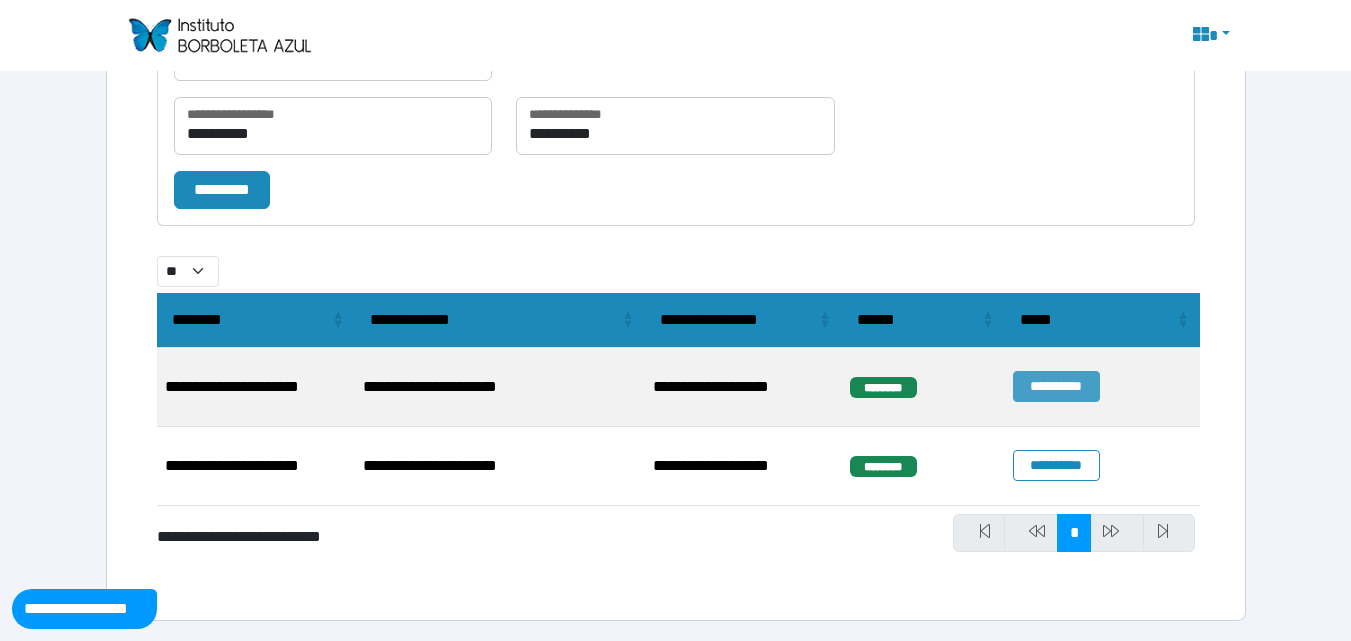 click on "**********" at bounding box center (1056, 386) 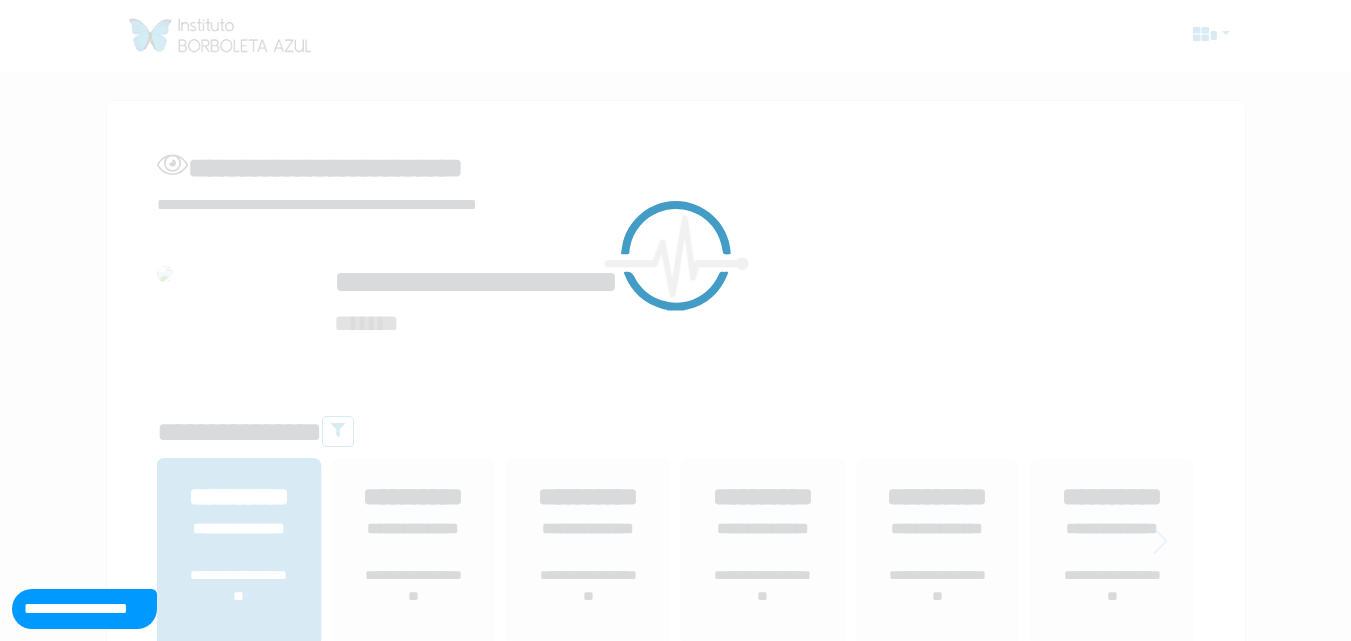 scroll, scrollTop: 0, scrollLeft: 0, axis: both 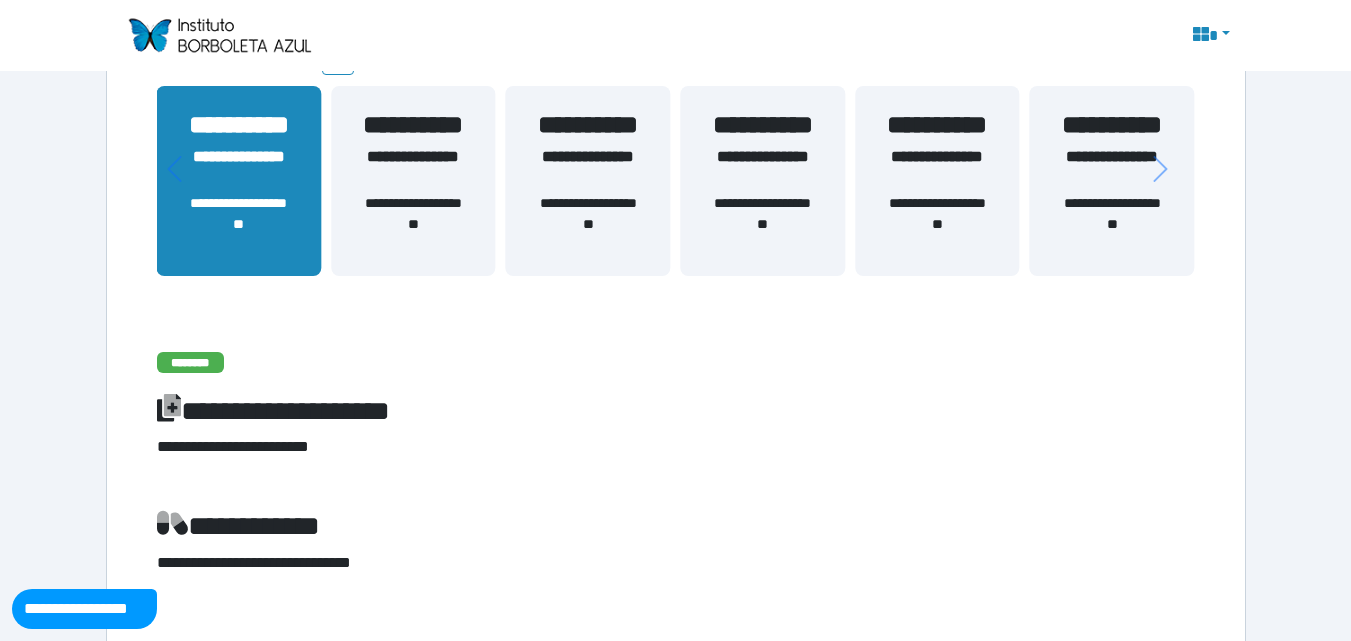 click on "**********" at bounding box center (588, 224) 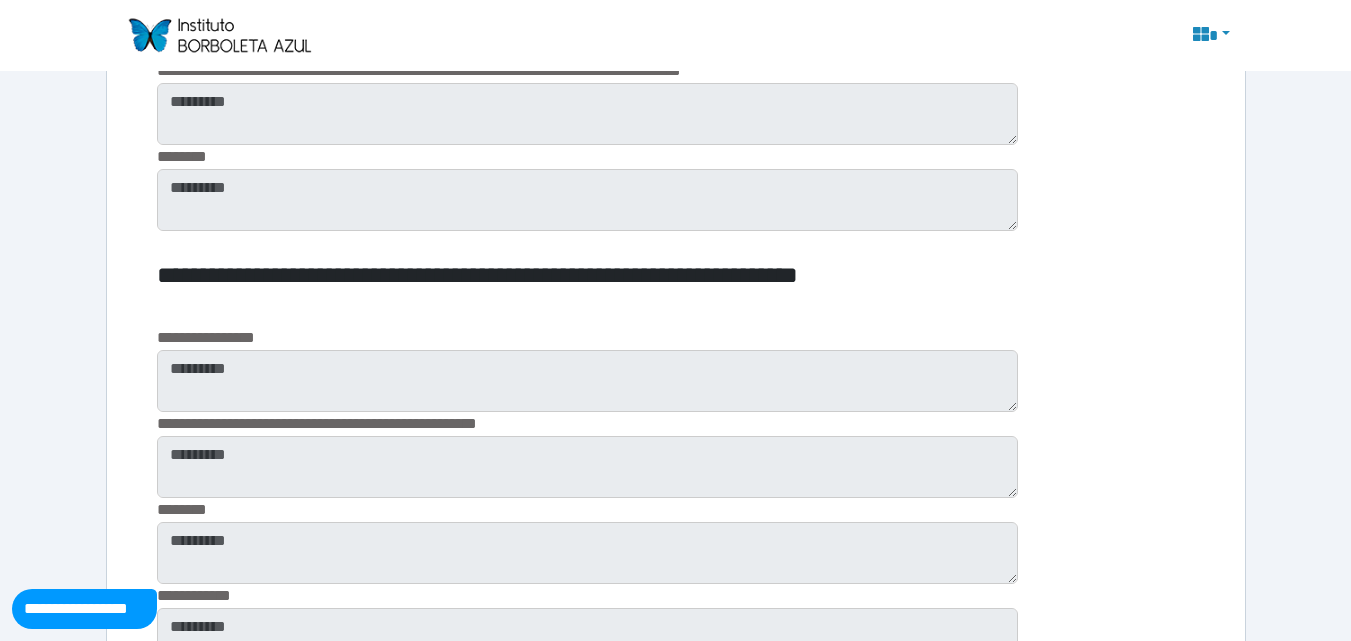 scroll, scrollTop: 372, scrollLeft: 0, axis: vertical 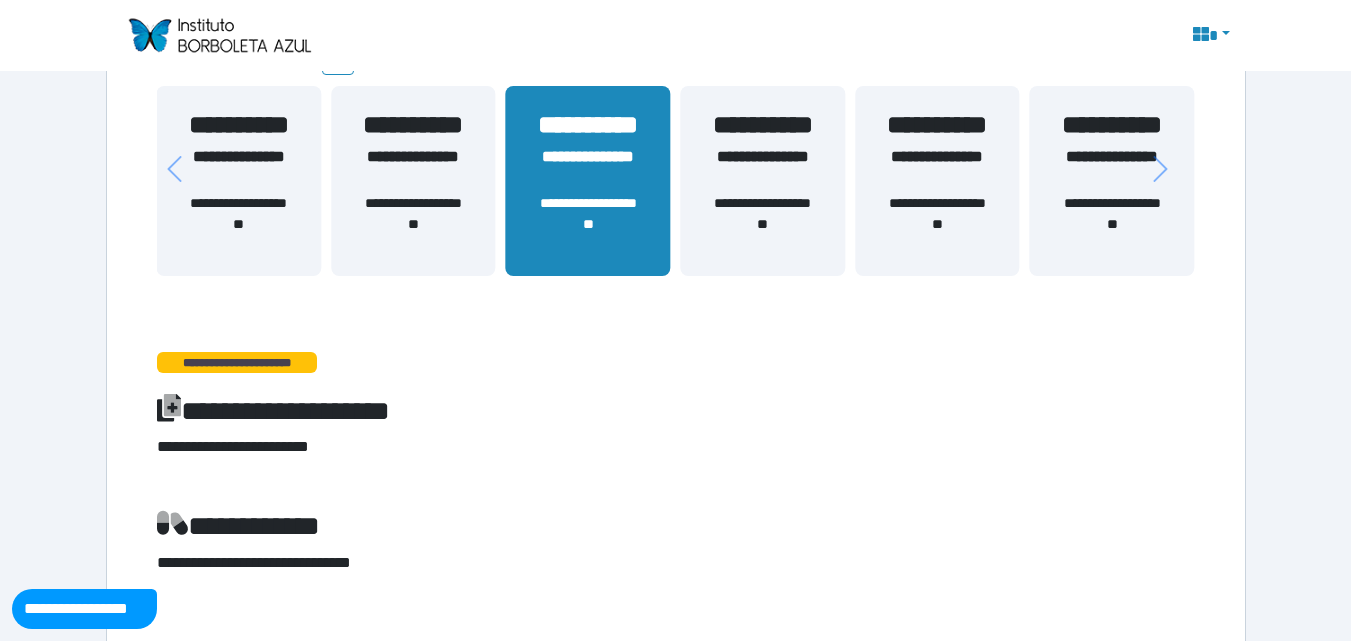 click on "**********" at bounding box center [413, 180] 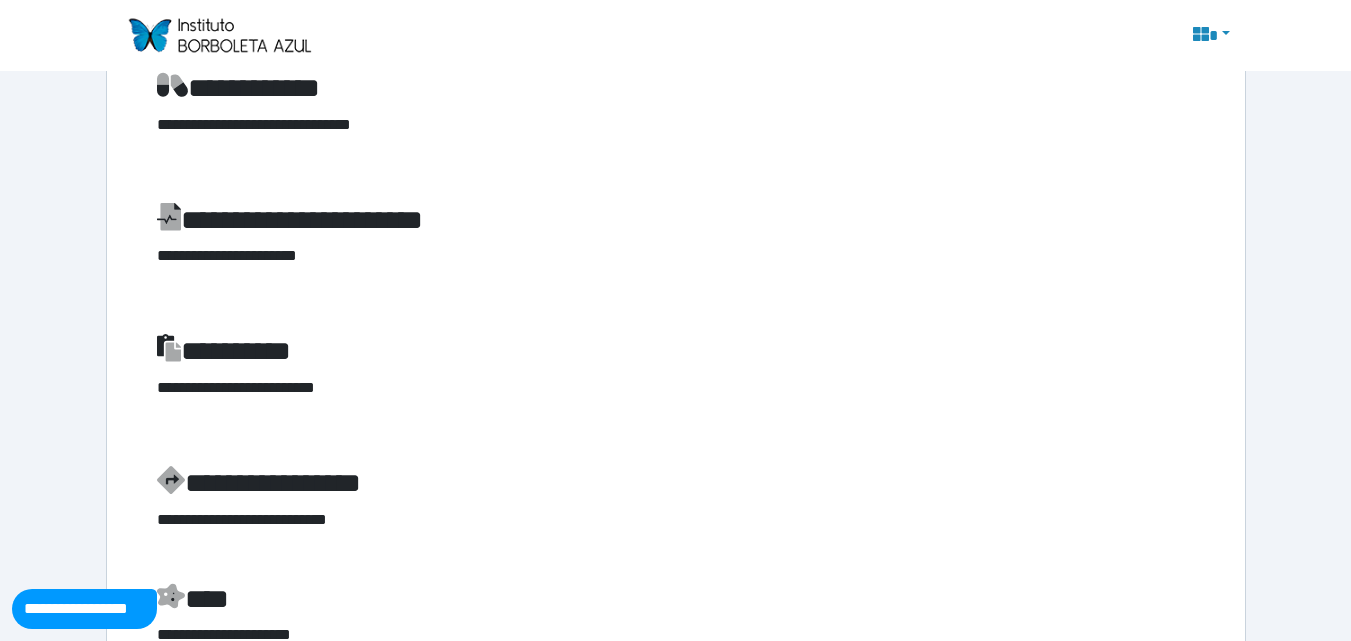 scroll, scrollTop: 0, scrollLeft: 0, axis: both 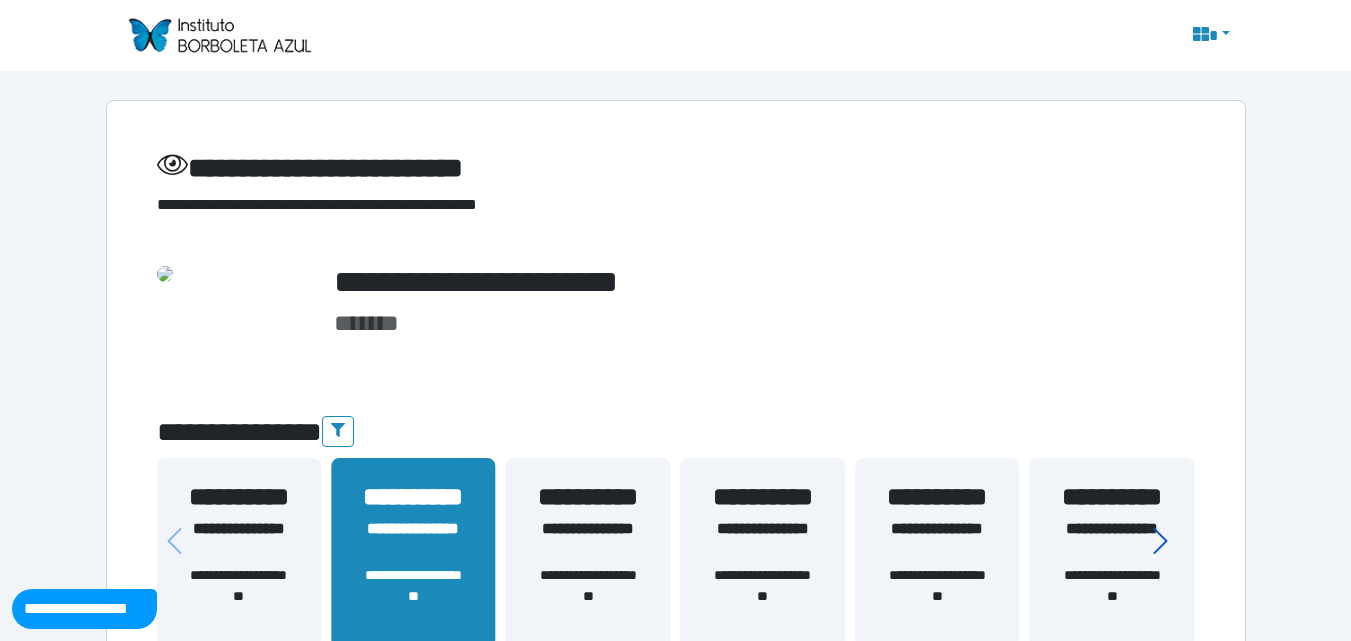 click 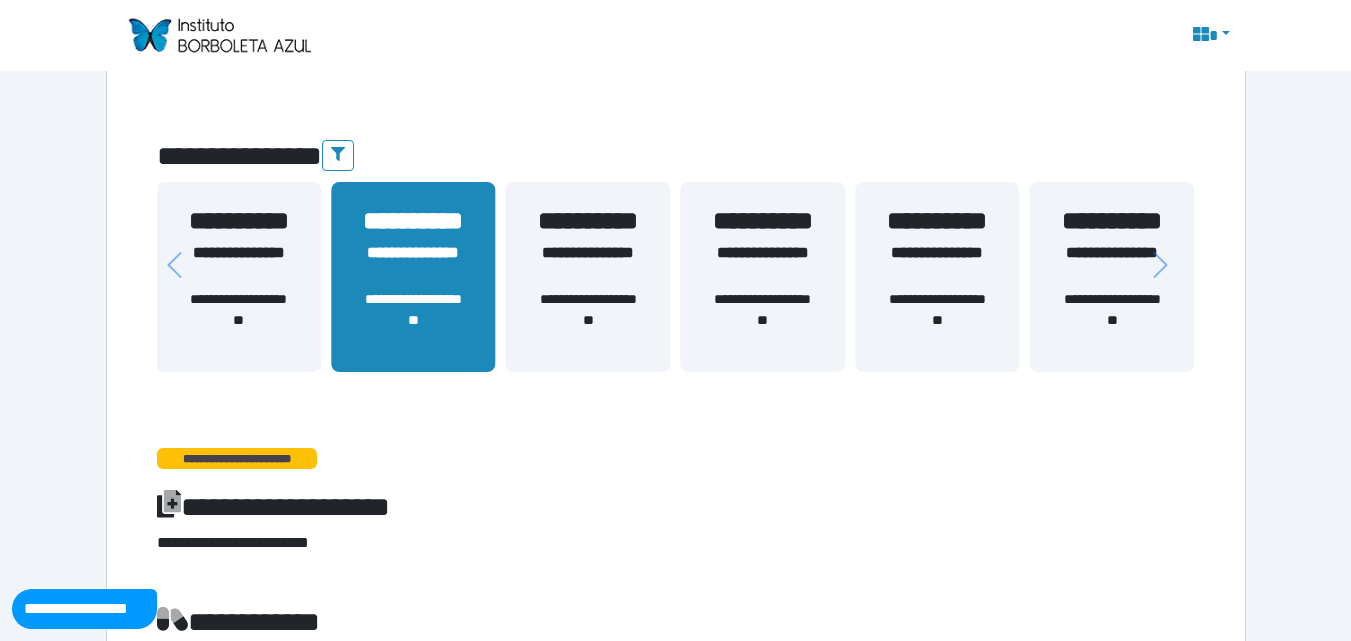 scroll, scrollTop: 269, scrollLeft: 0, axis: vertical 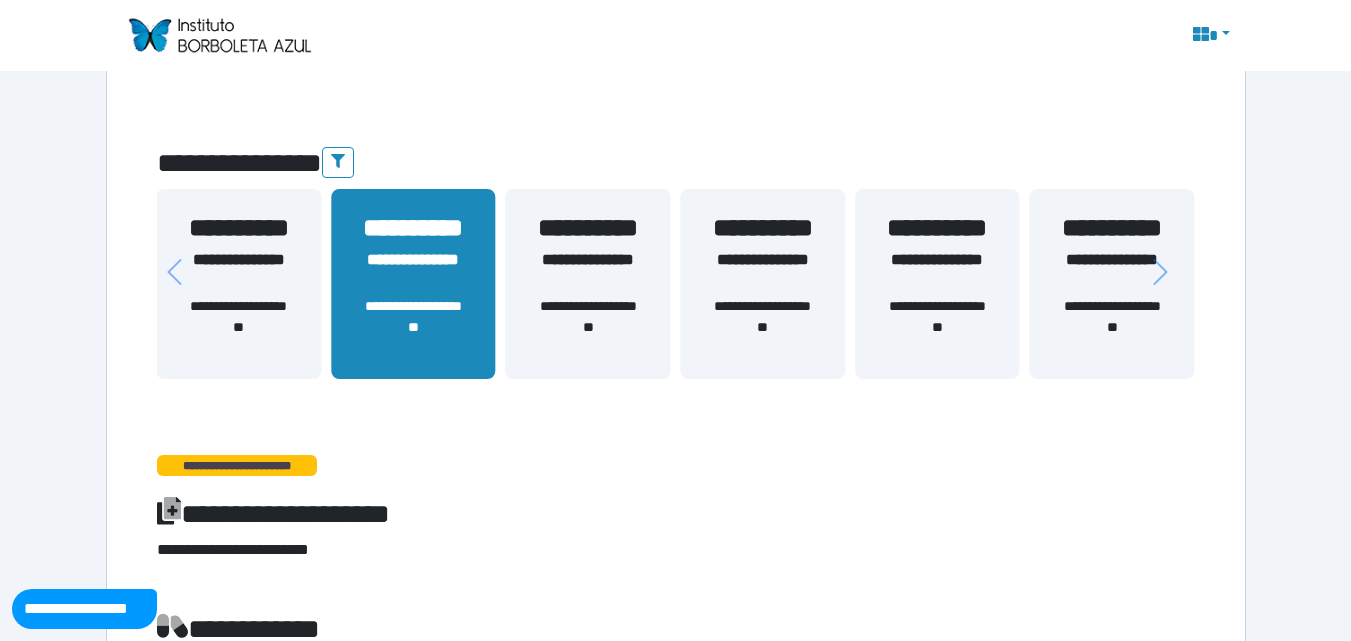 click on "**********" at bounding box center [588, 283] 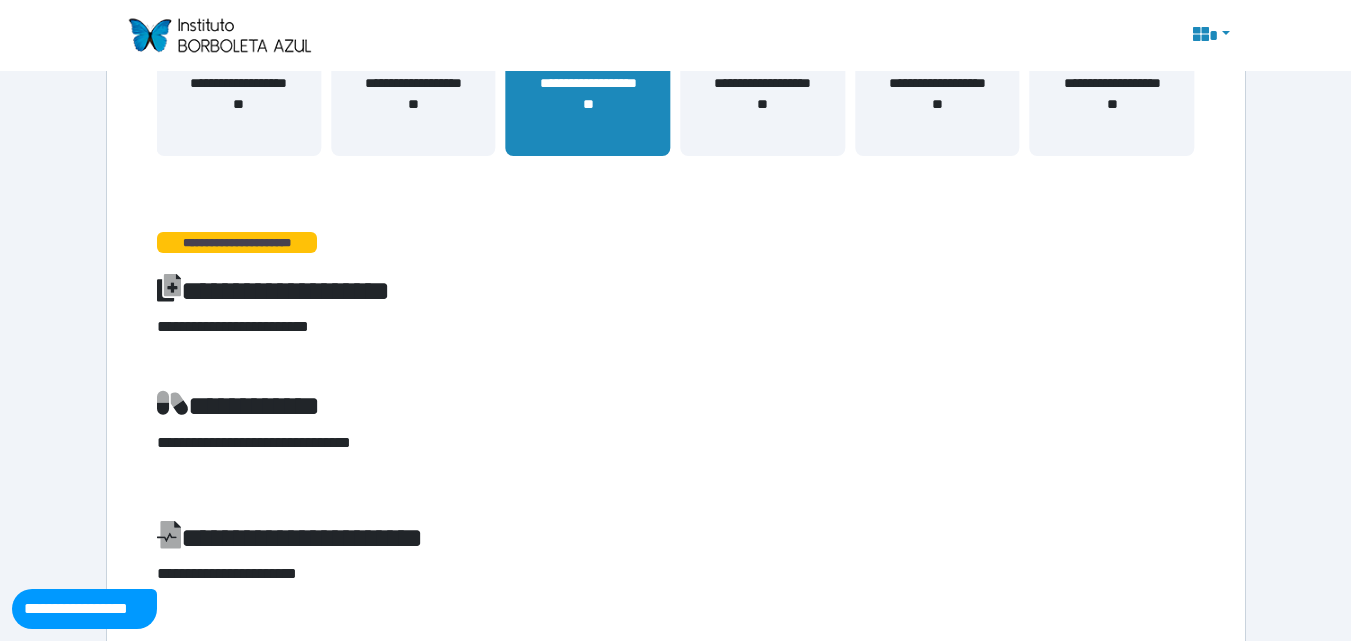 scroll, scrollTop: 471, scrollLeft: 0, axis: vertical 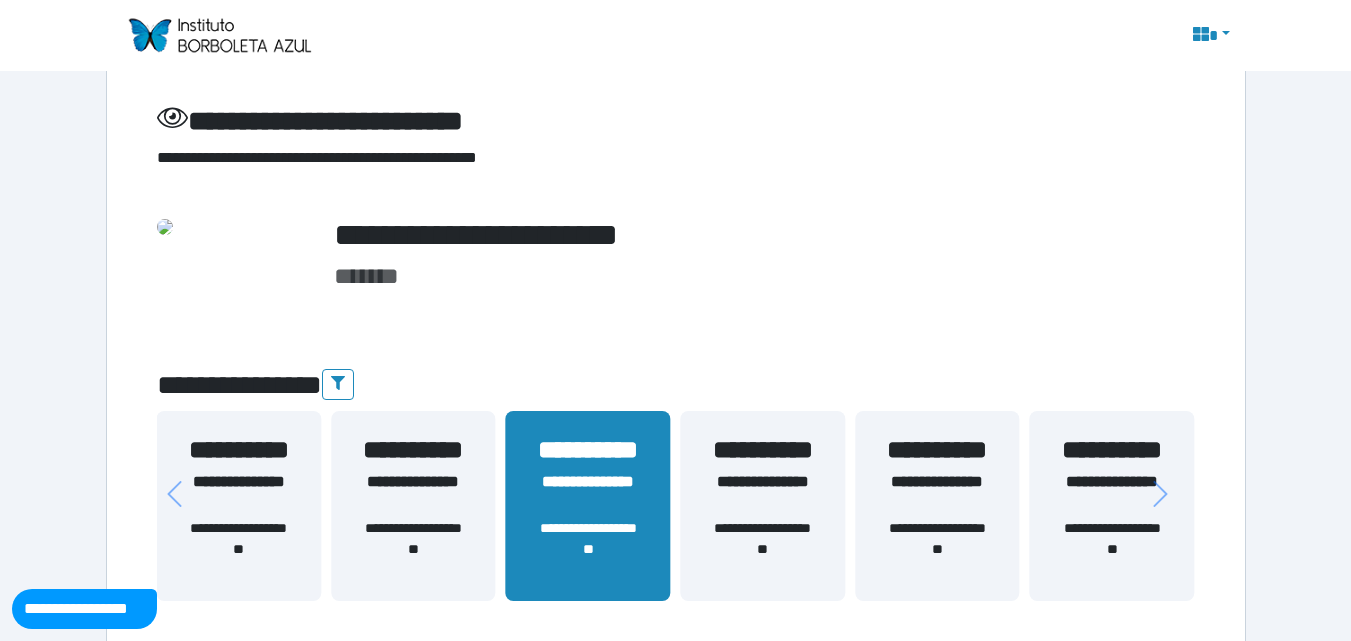 click on "**********" at bounding box center [499, 158] 